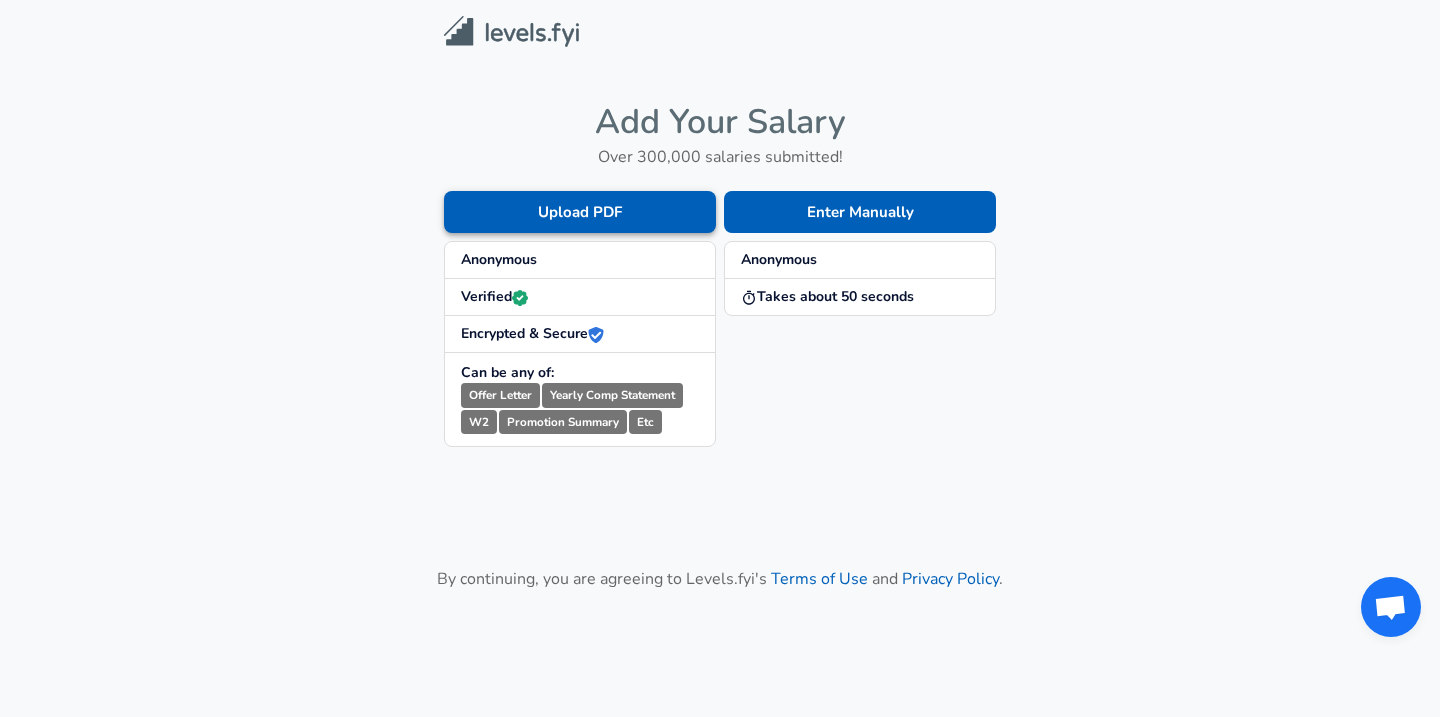 scroll, scrollTop: 0, scrollLeft: 0, axis: both 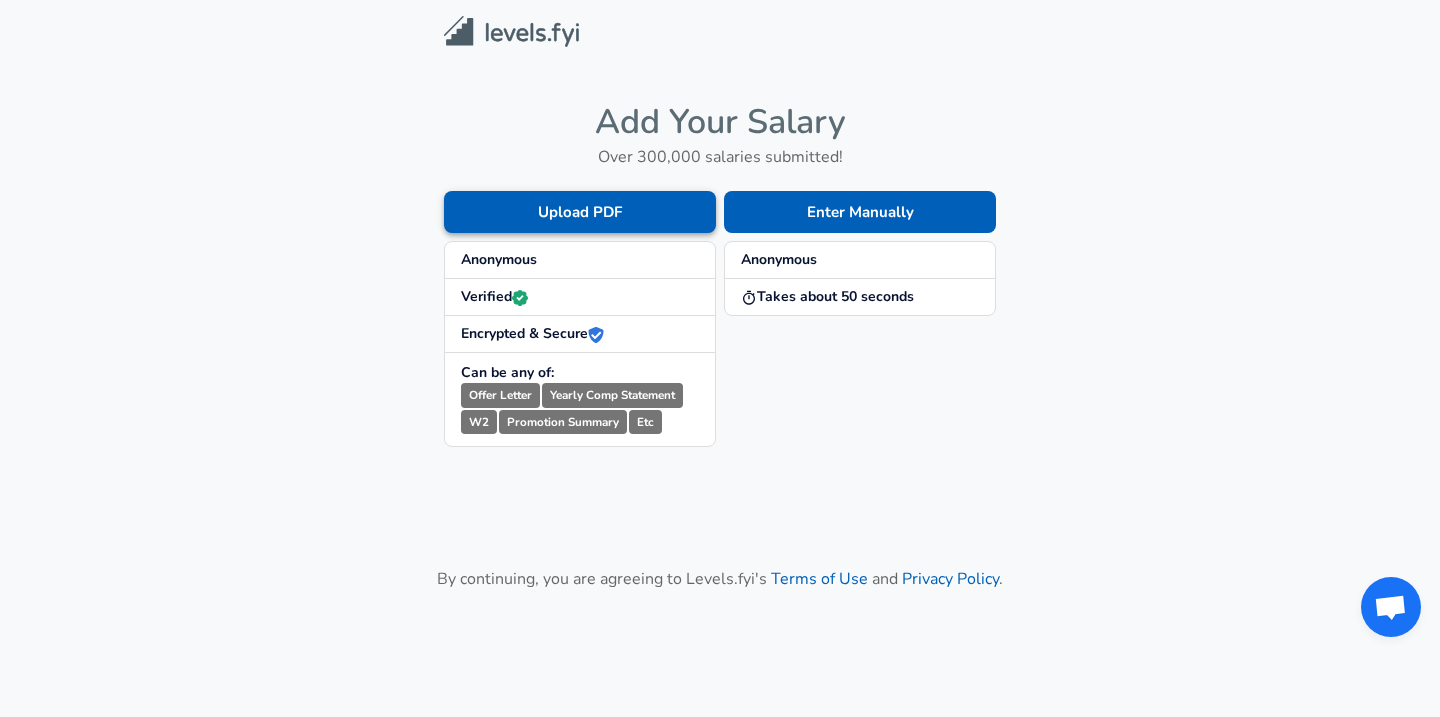 click on "Upload PDF" at bounding box center [580, 212] 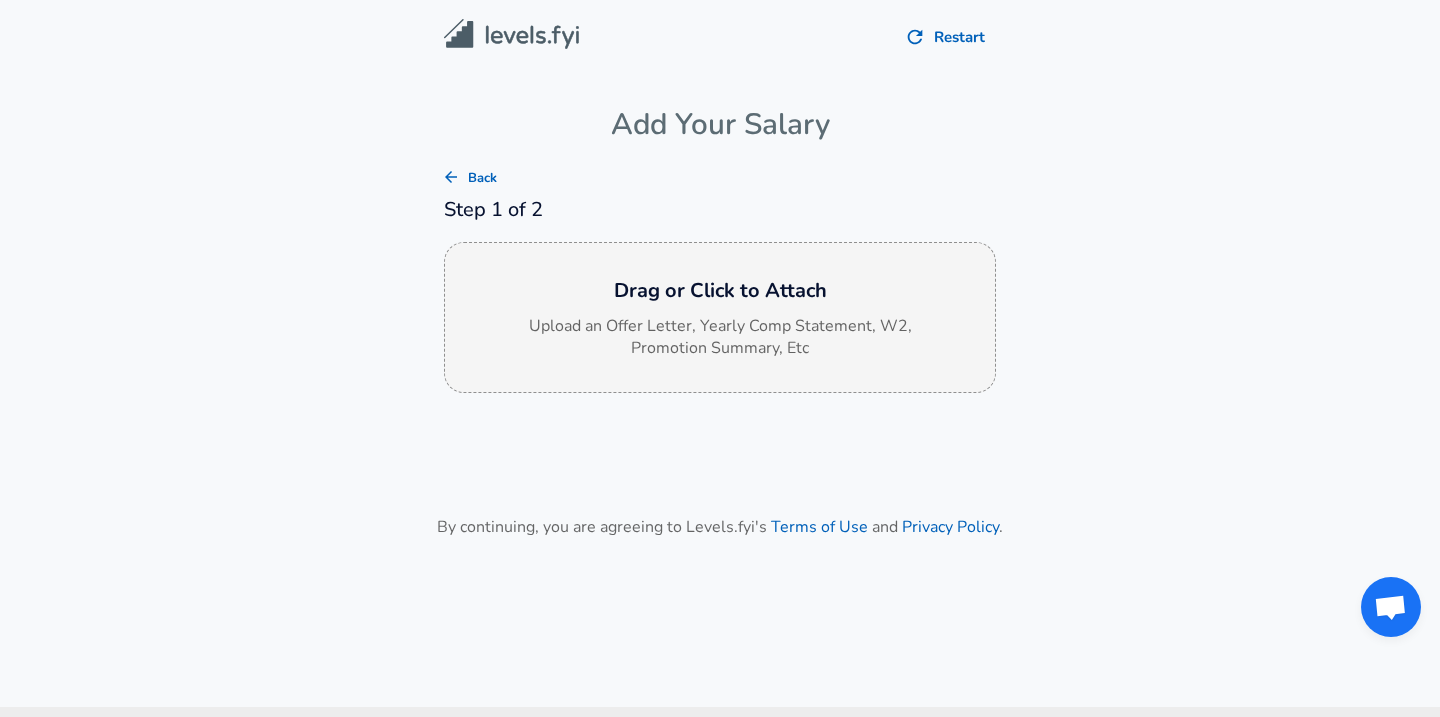 click on "Upload an Offer Letter, Yearly Comp Statement, W2, Promotion Summary, Etc" at bounding box center (720, 338) 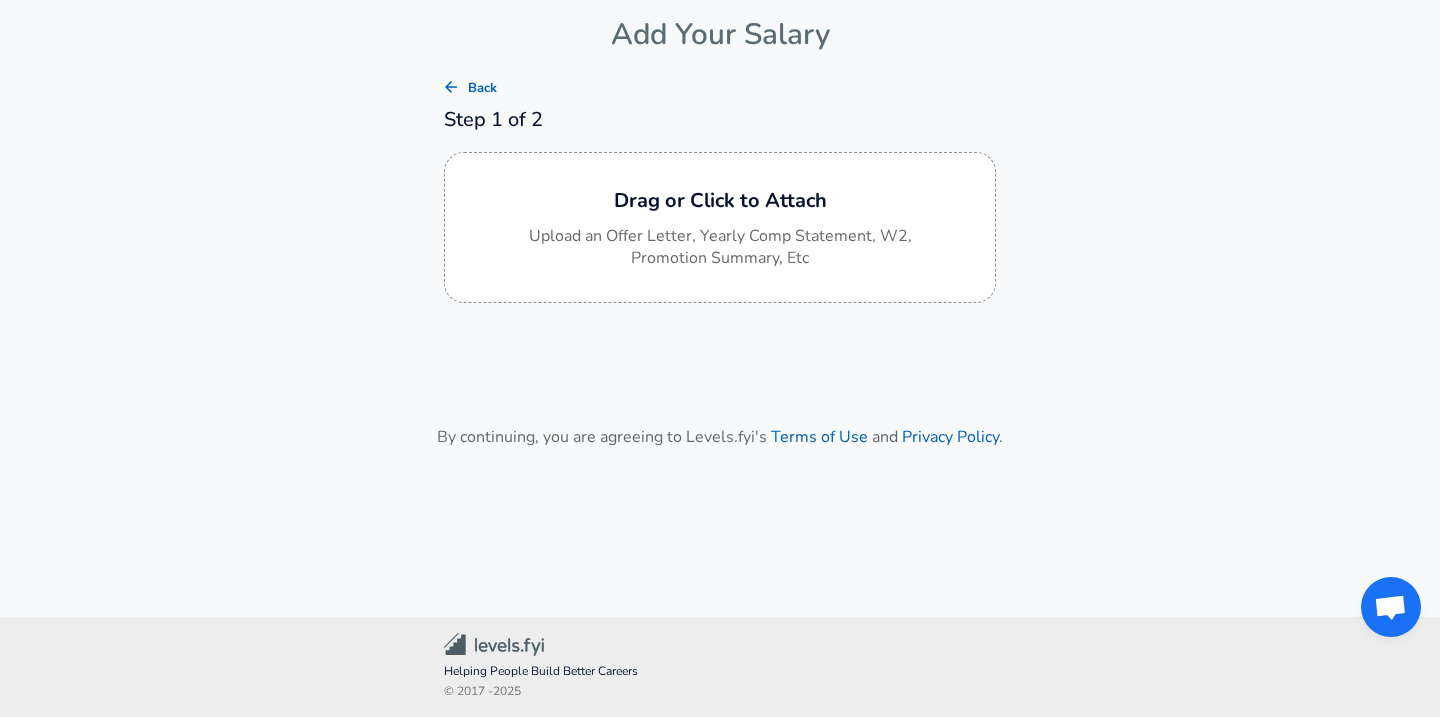 scroll, scrollTop: 0, scrollLeft: 0, axis: both 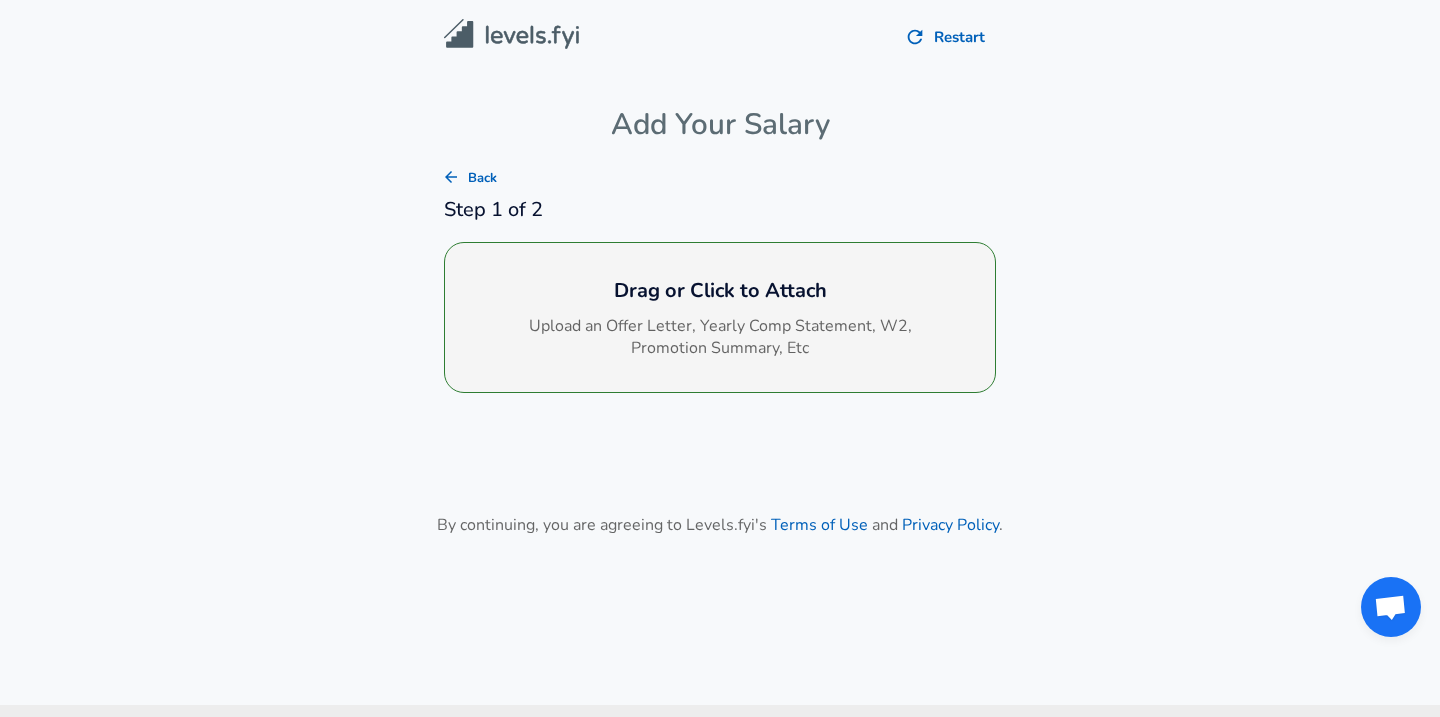 click on "Drag or Click to Attach Upload an Offer Letter, Yearly Comp Statement, W2, Promotion Summary, Etc" at bounding box center [720, 318] 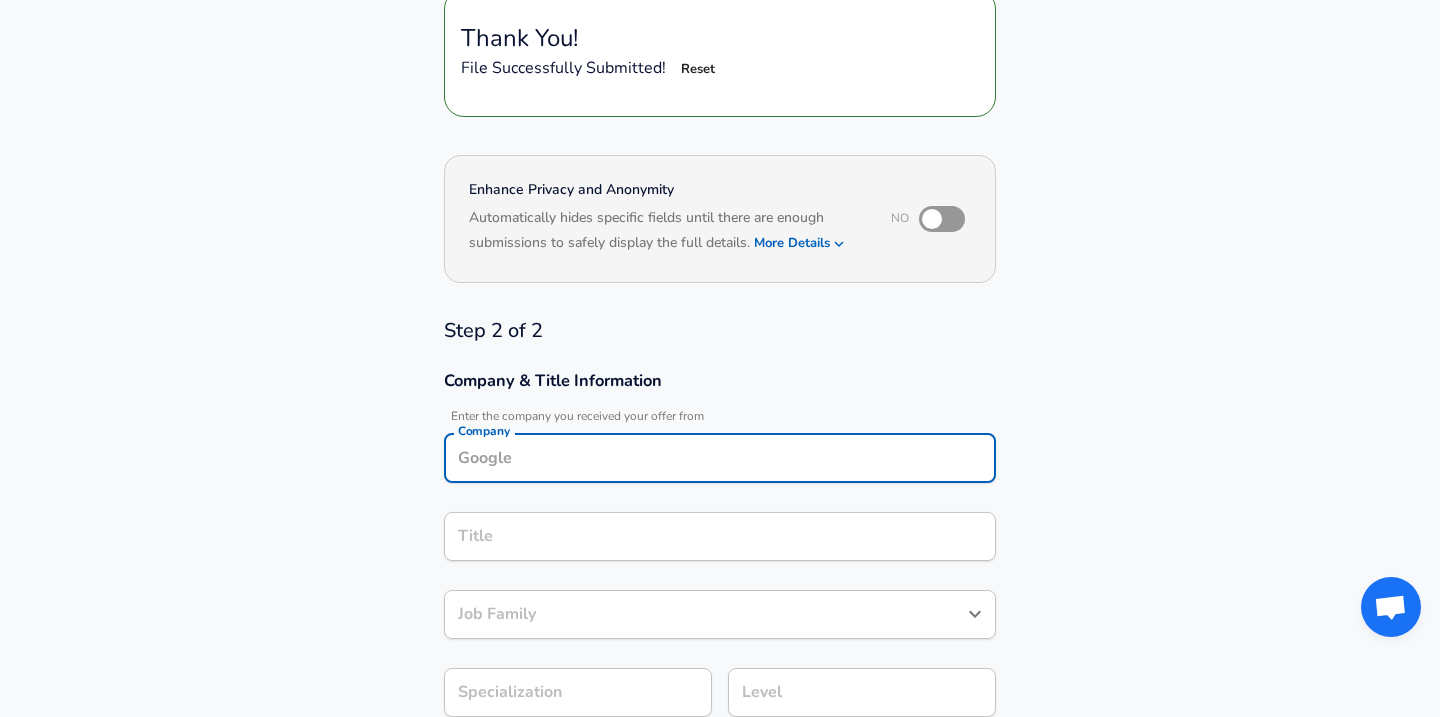 click on "Company" at bounding box center [720, 458] 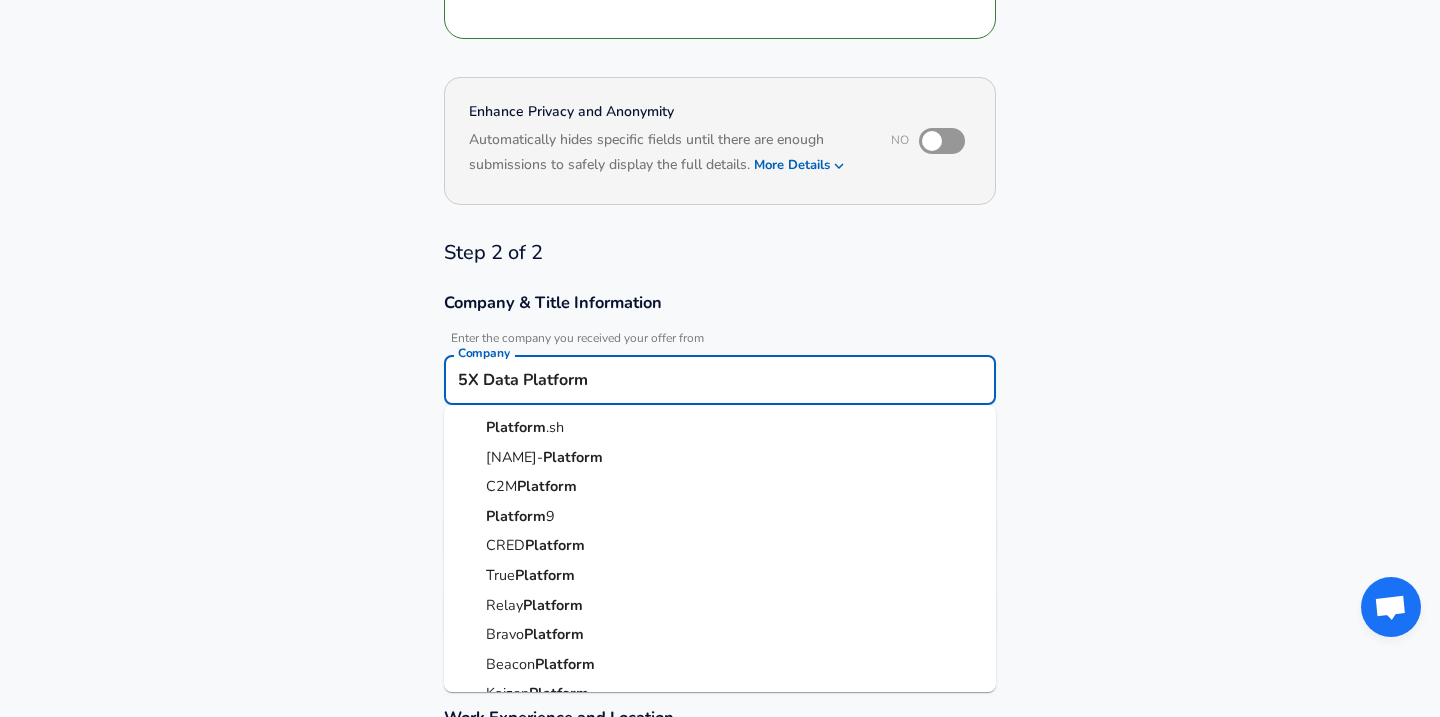 scroll, scrollTop: 423, scrollLeft: 0, axis: vertical 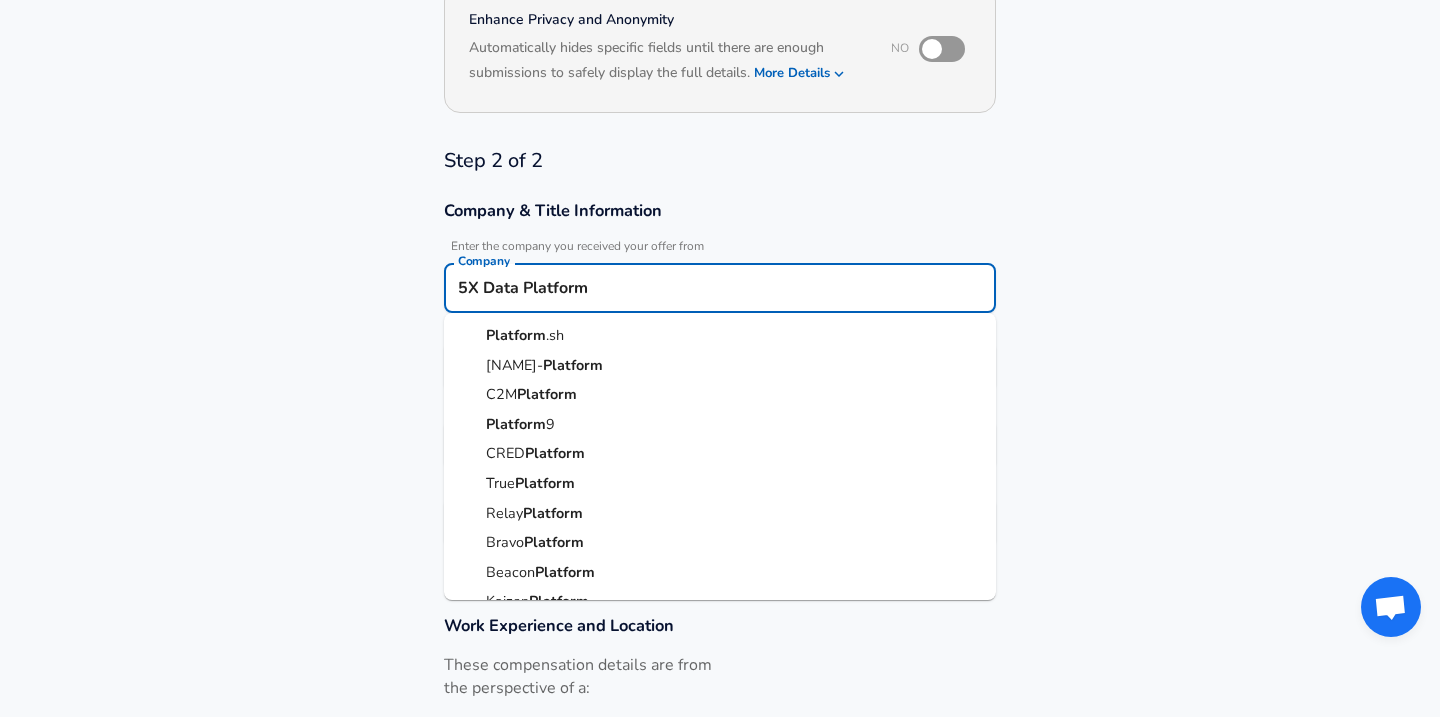 type on "5X Data Platform" 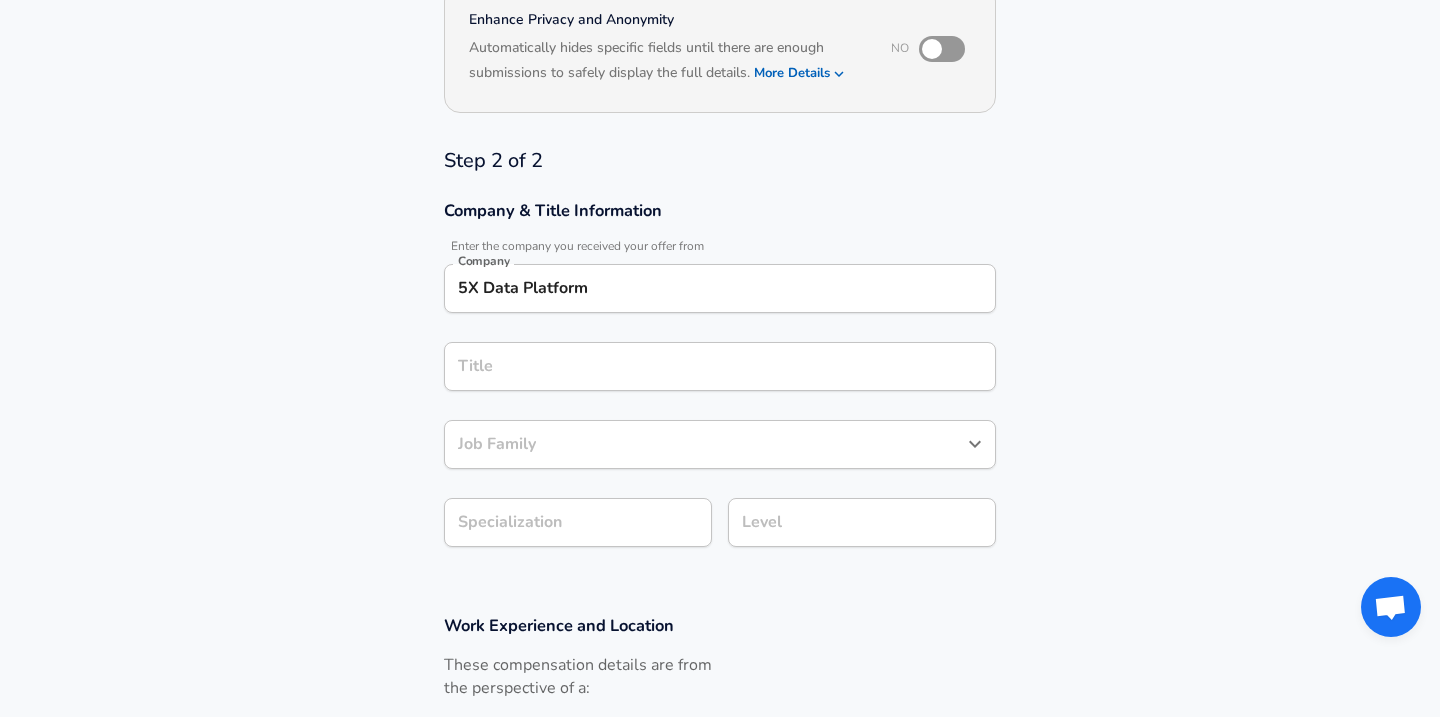 click on "Company & Title Information   Enter the company you received your offer from Company 5X Data Platform Company Title Title Job Family Job Family Specialization Specialization Level Level" at bounding box center [720, 384] 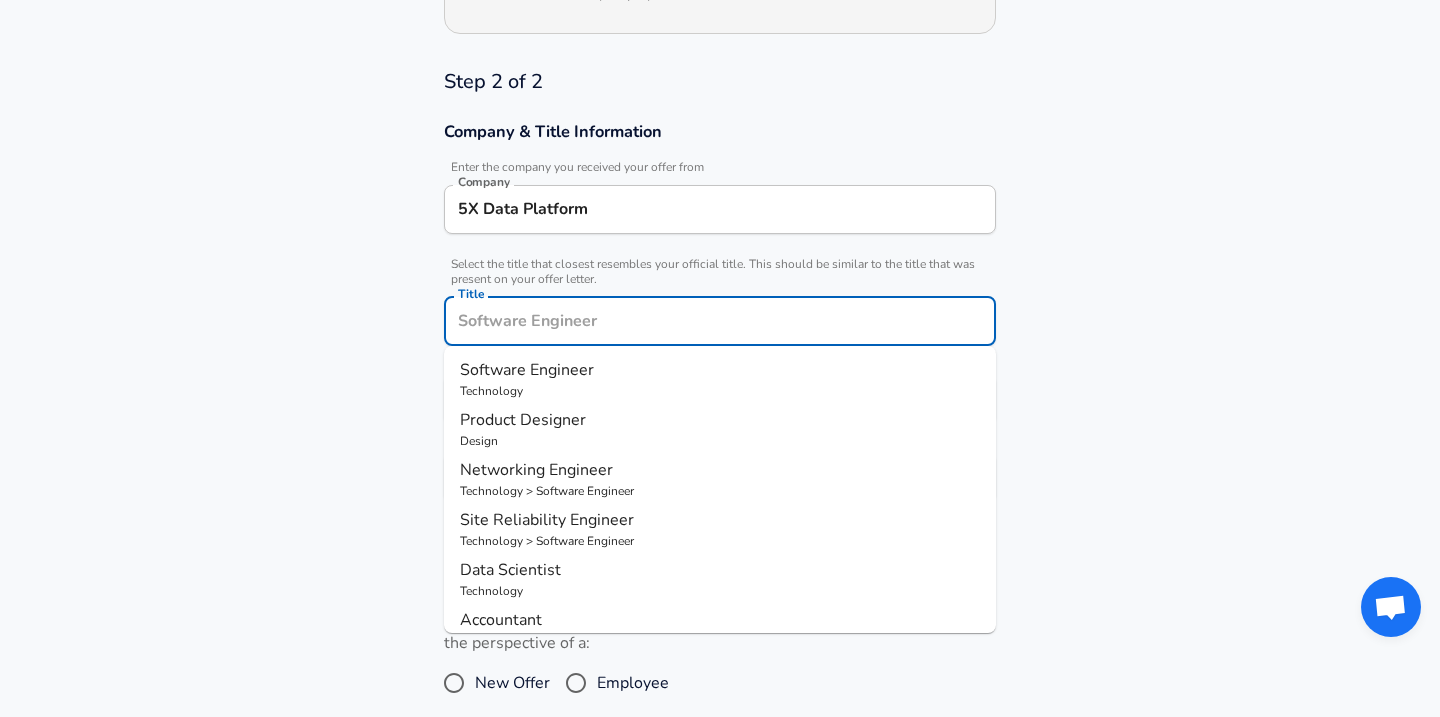 click on "Title" at bounding box center [720, 321] 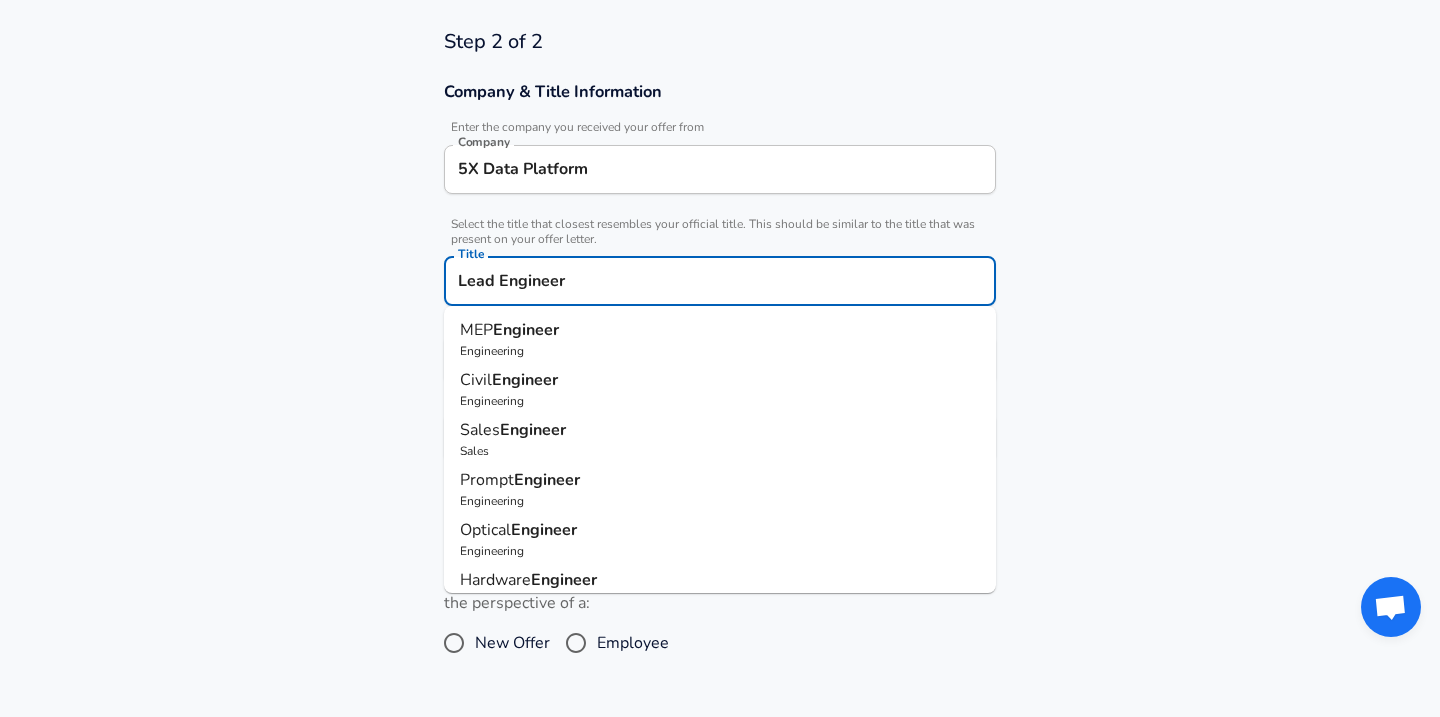 type on "Lead Engineer" 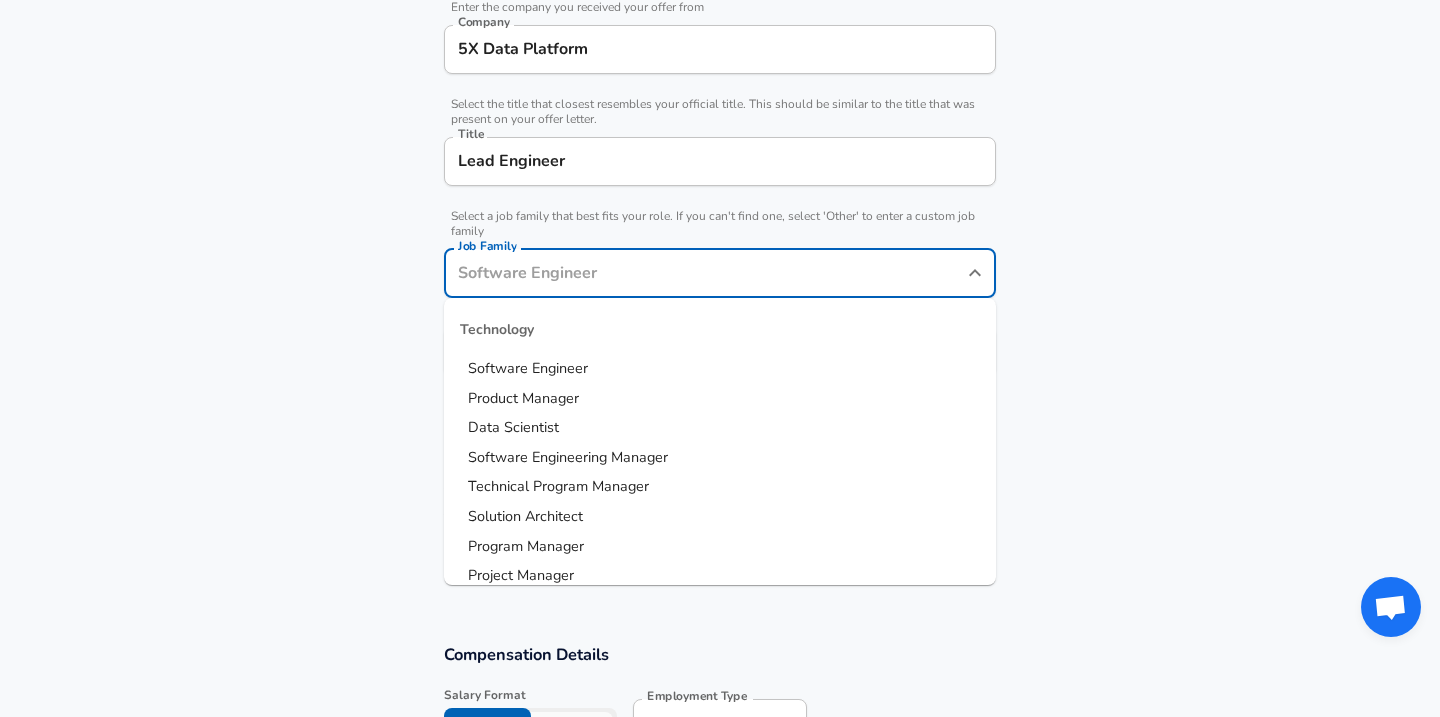 click on "Job Family" at bounding box center [705, 273] 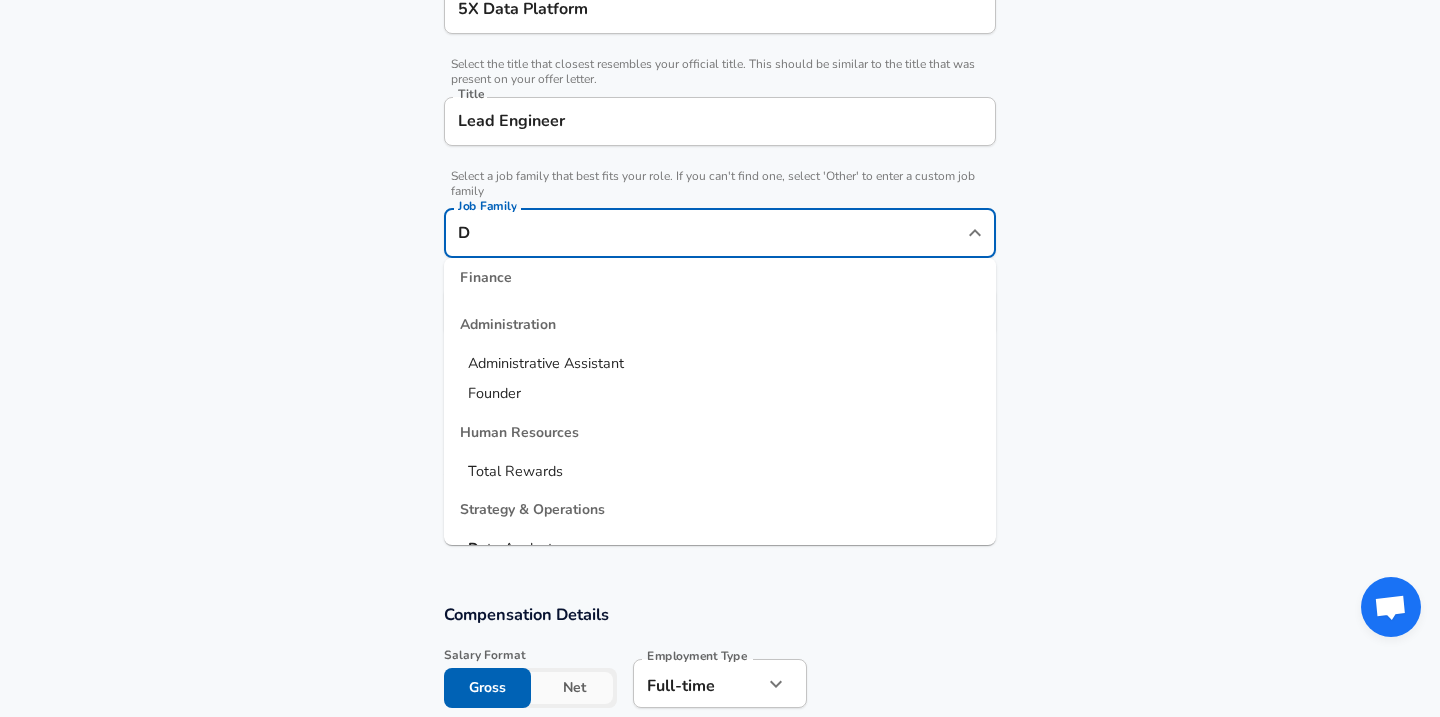 scroll, scrollTop: 0, scrollLeft: 0, axis: both 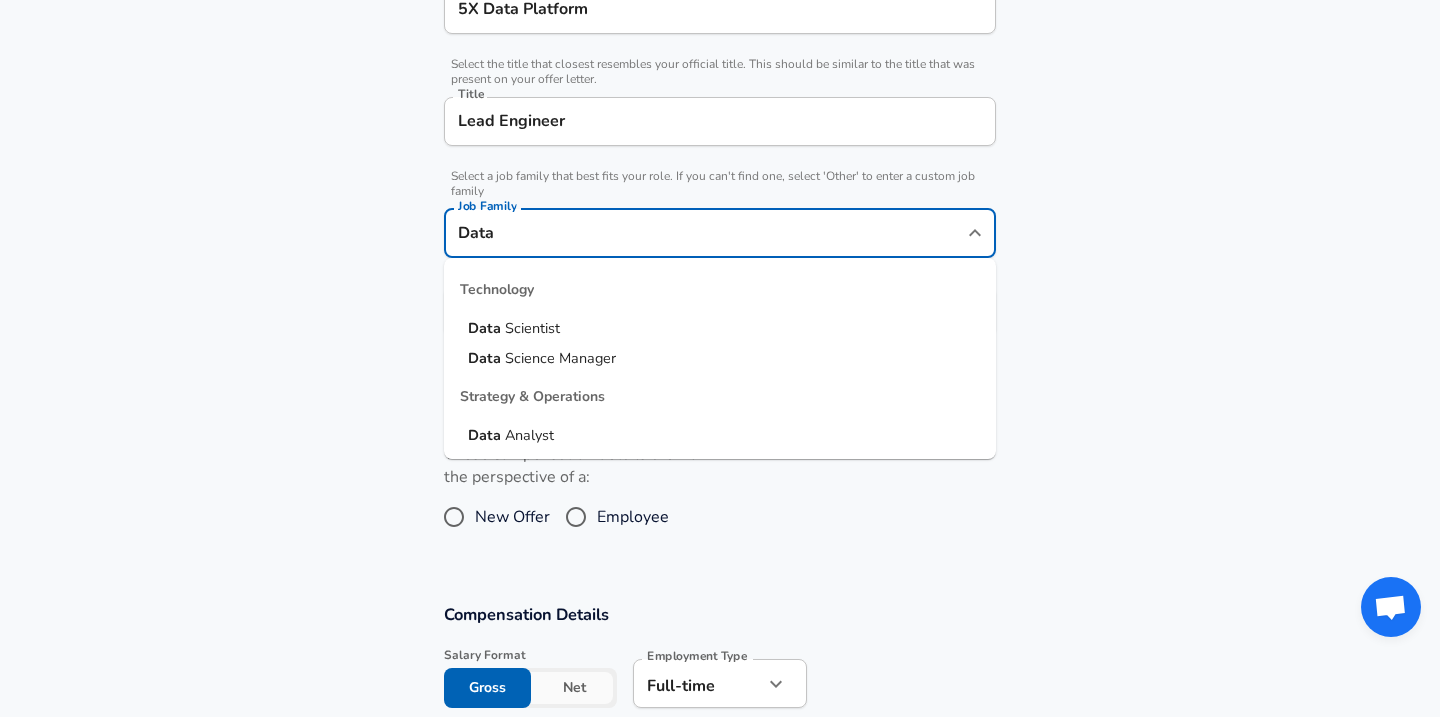 click on "Data    Scientist" at bounding box center (720, 329) 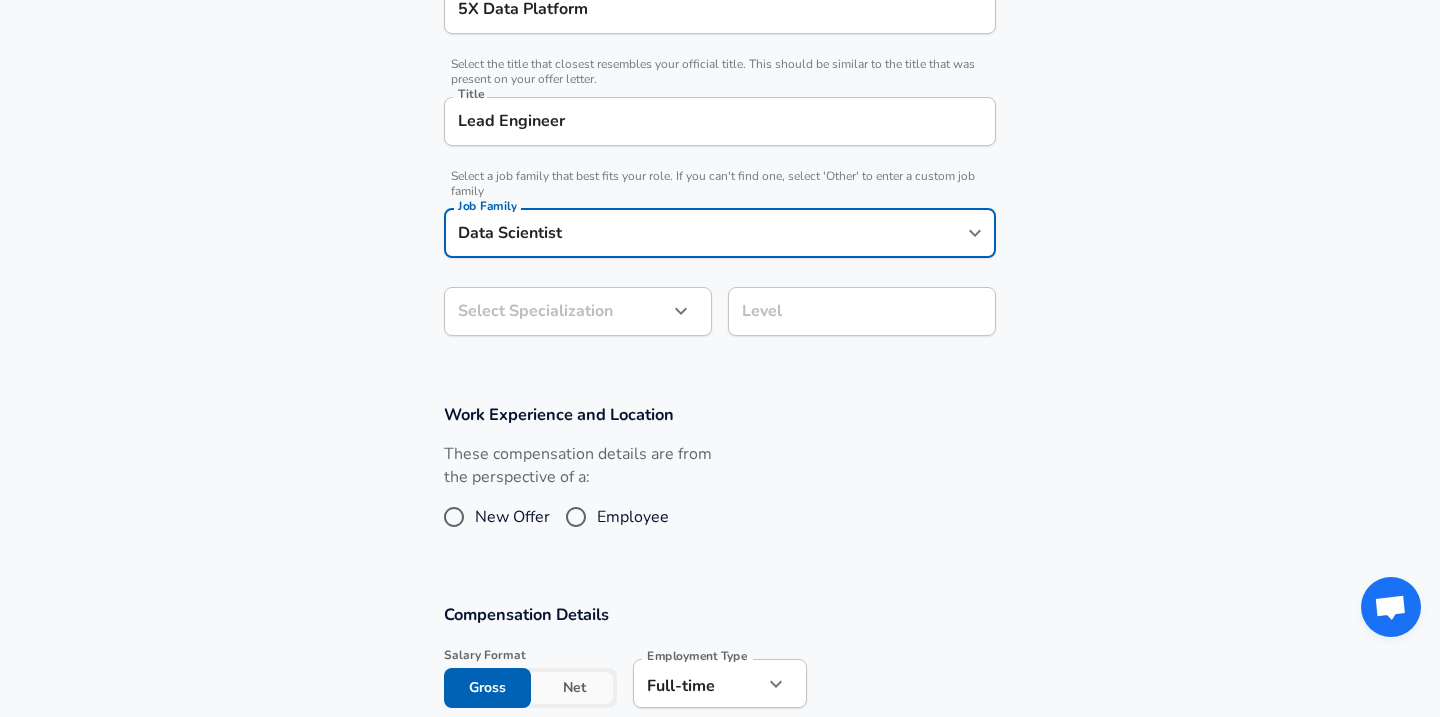 click on "Data Scientist" at bounding box center [705, 233] 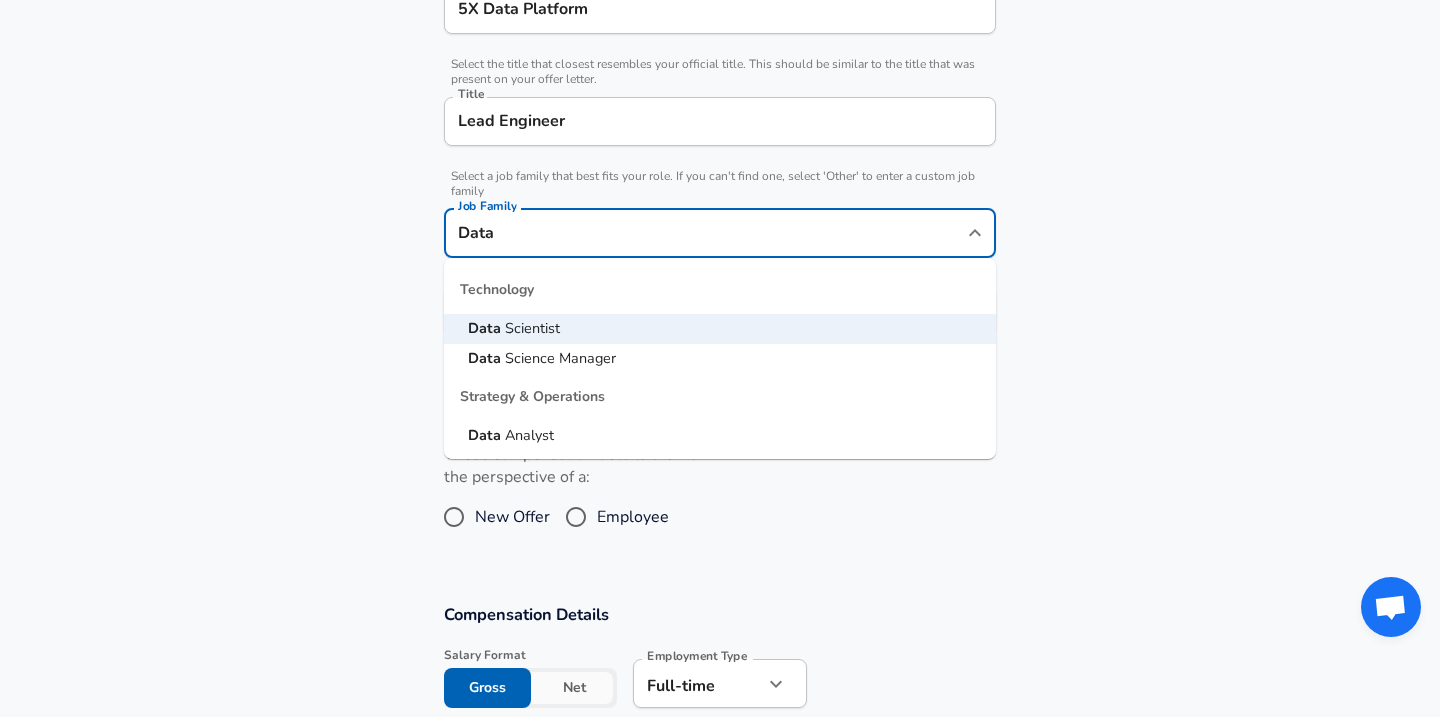 click on "Data    Analyst" at bounding box center (720, 436) 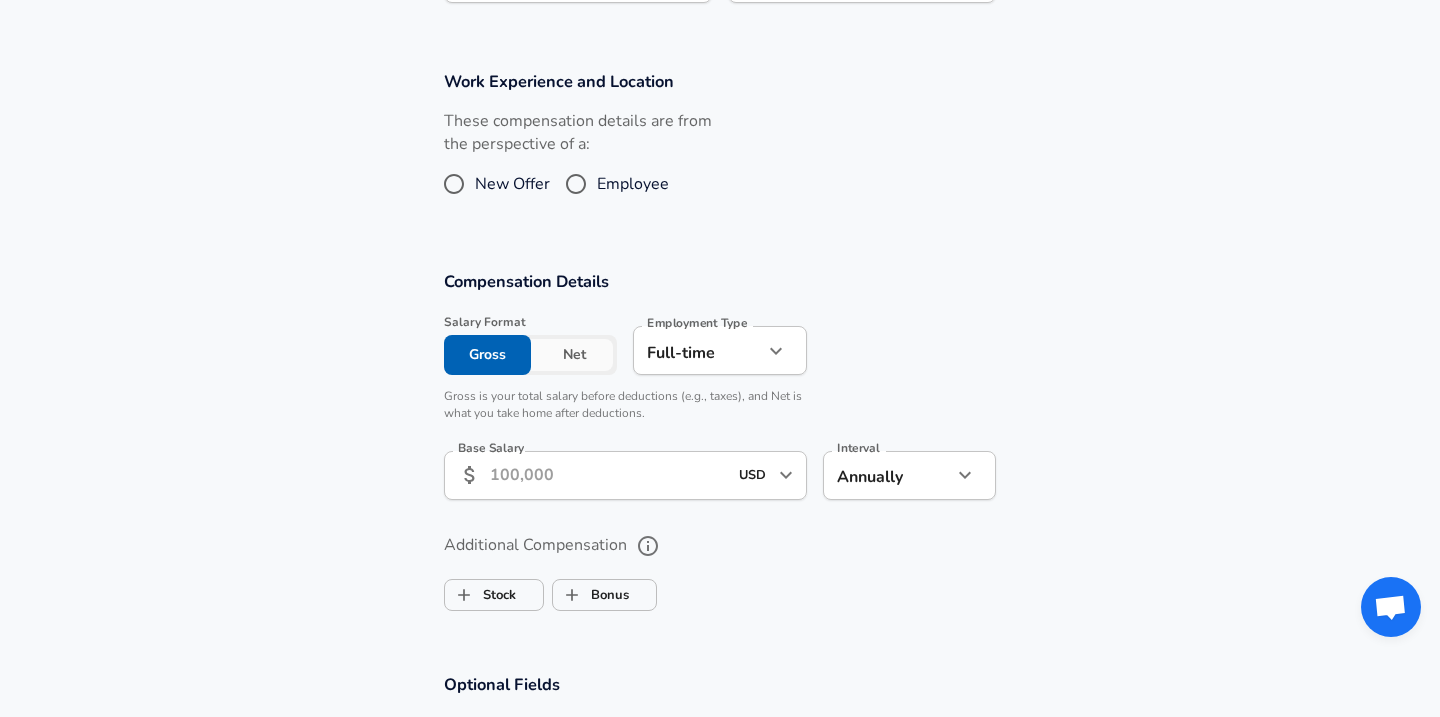 scroll, scrollTop: 1071, scrollLeft: 0, axis: vertical 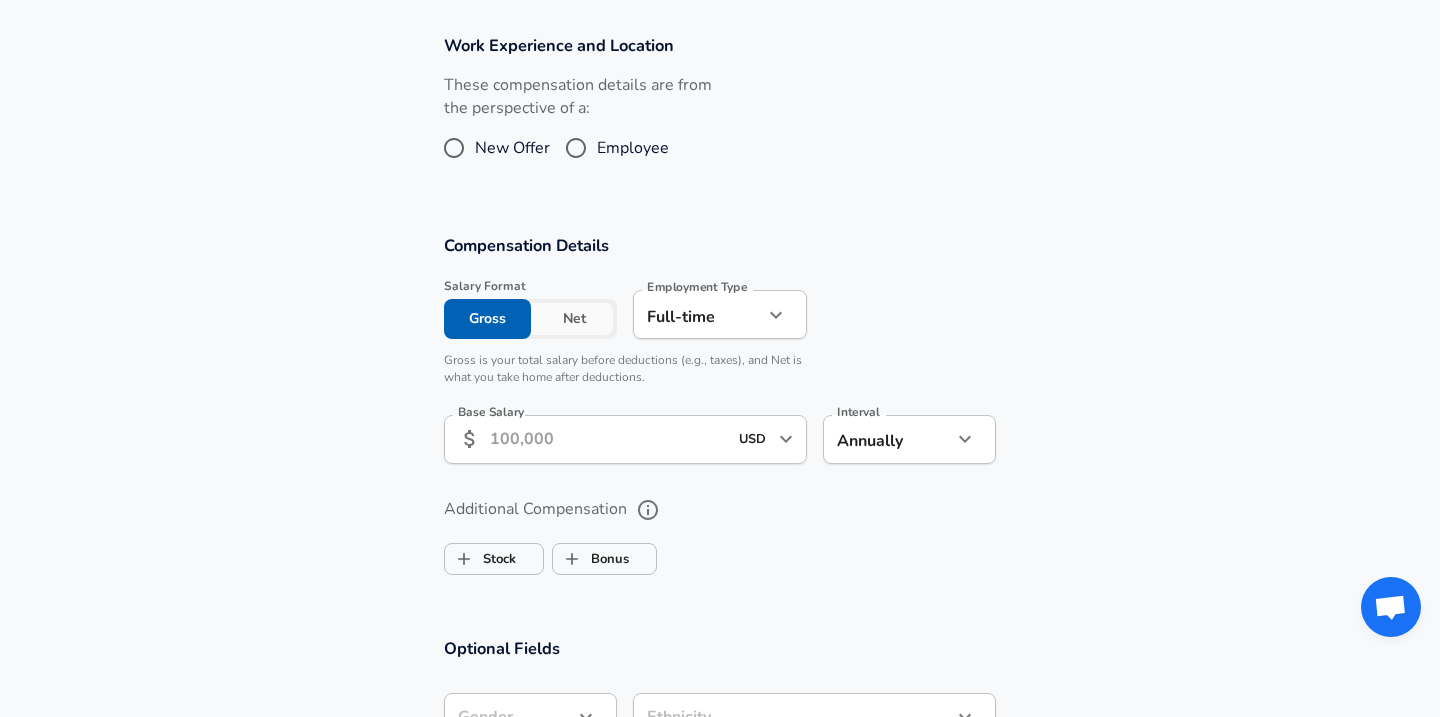 click on "USD ​" at bounding box center (767, 439) 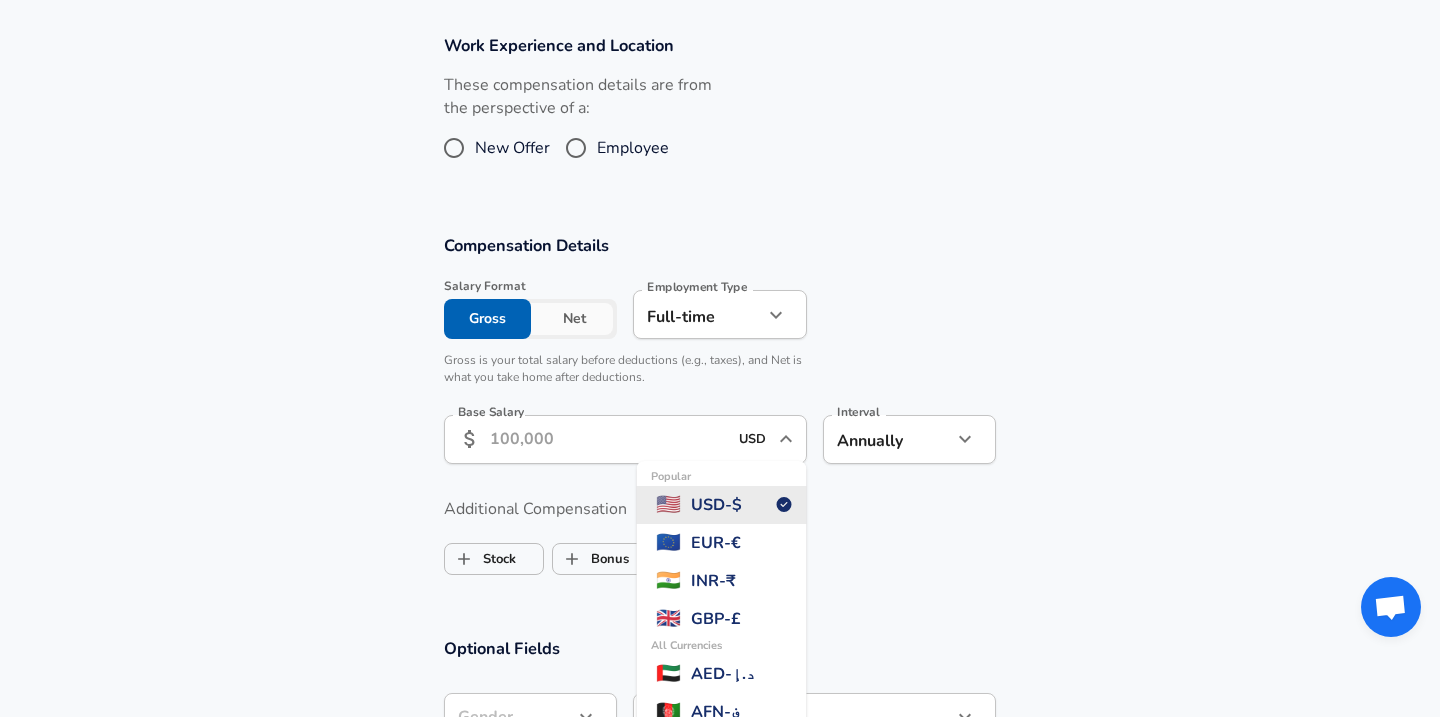 click on "USD" at bounding box center [753, 439] 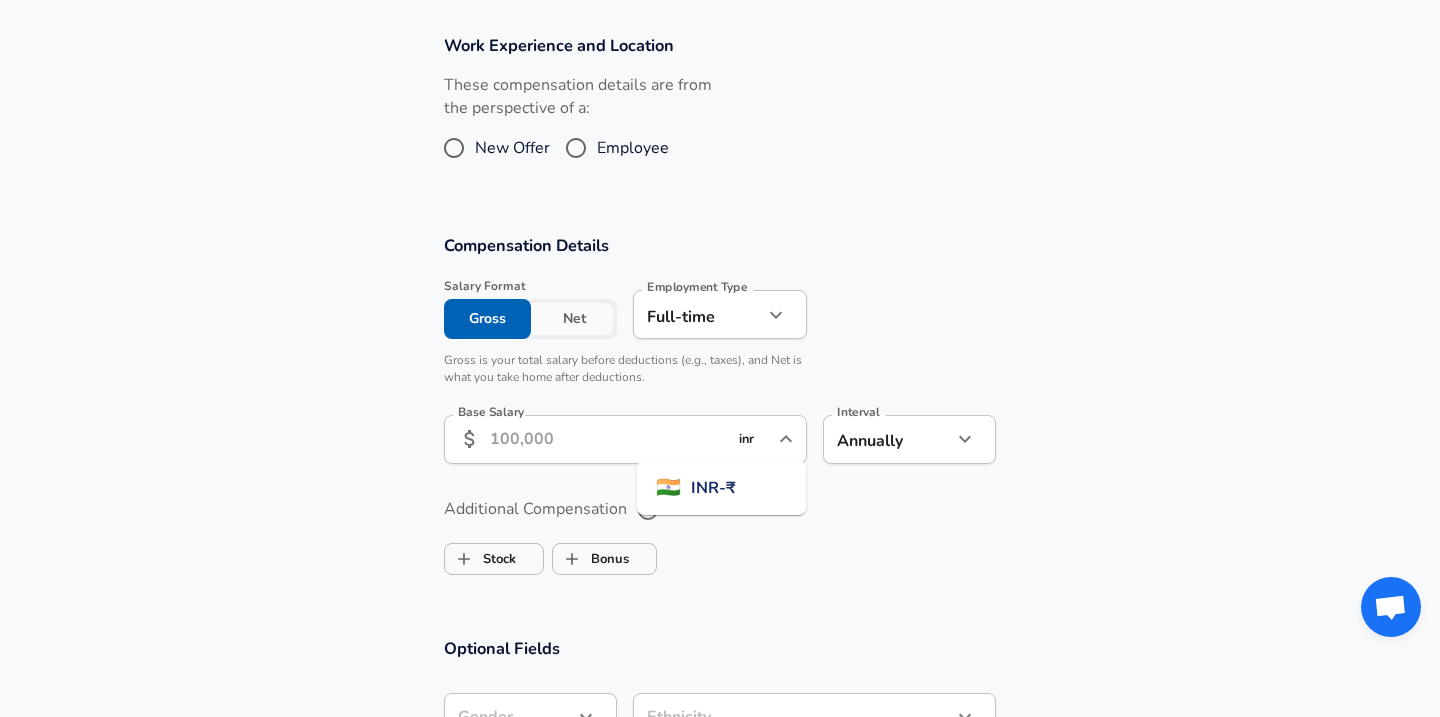 click on "🇮🇳 INR  -  ₹" at bounding box center [721, 488] 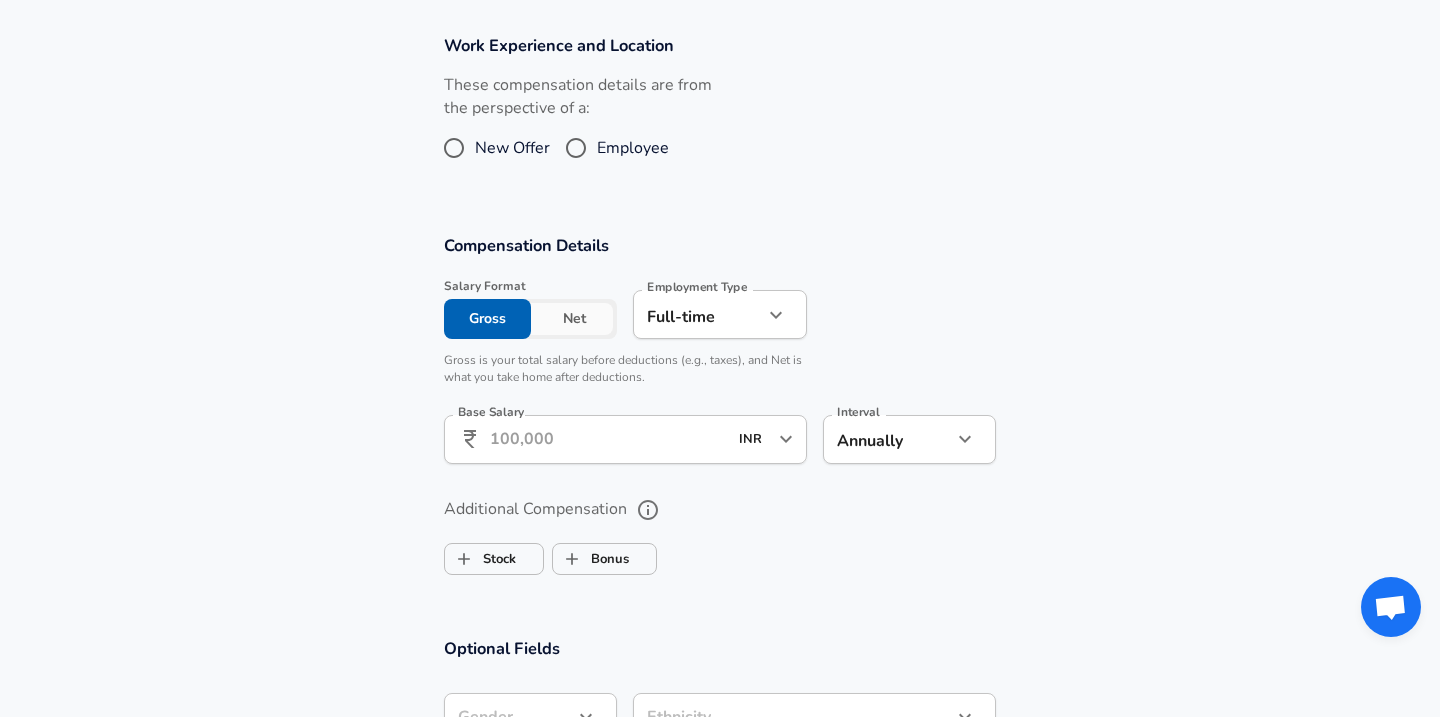 type on "INR" 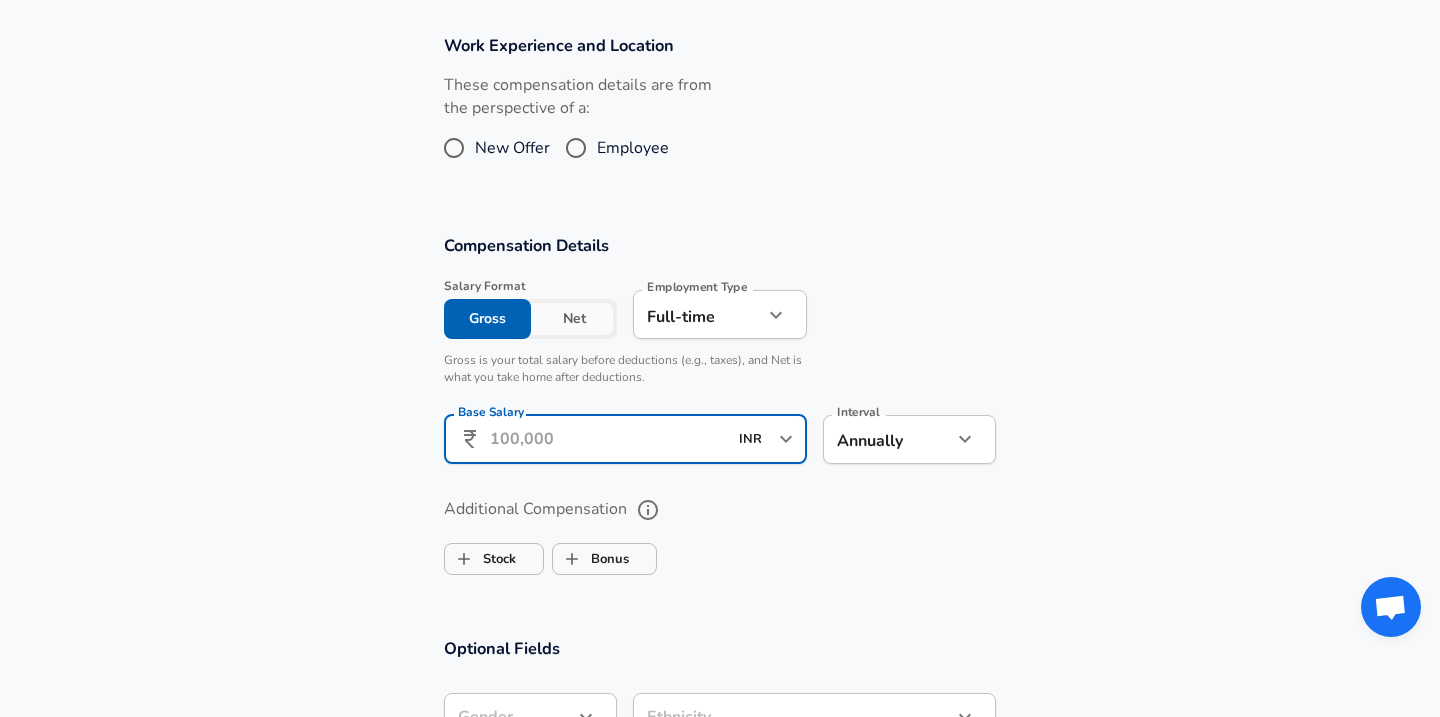 click on "Base Salary" at bounding box center (608, 439) 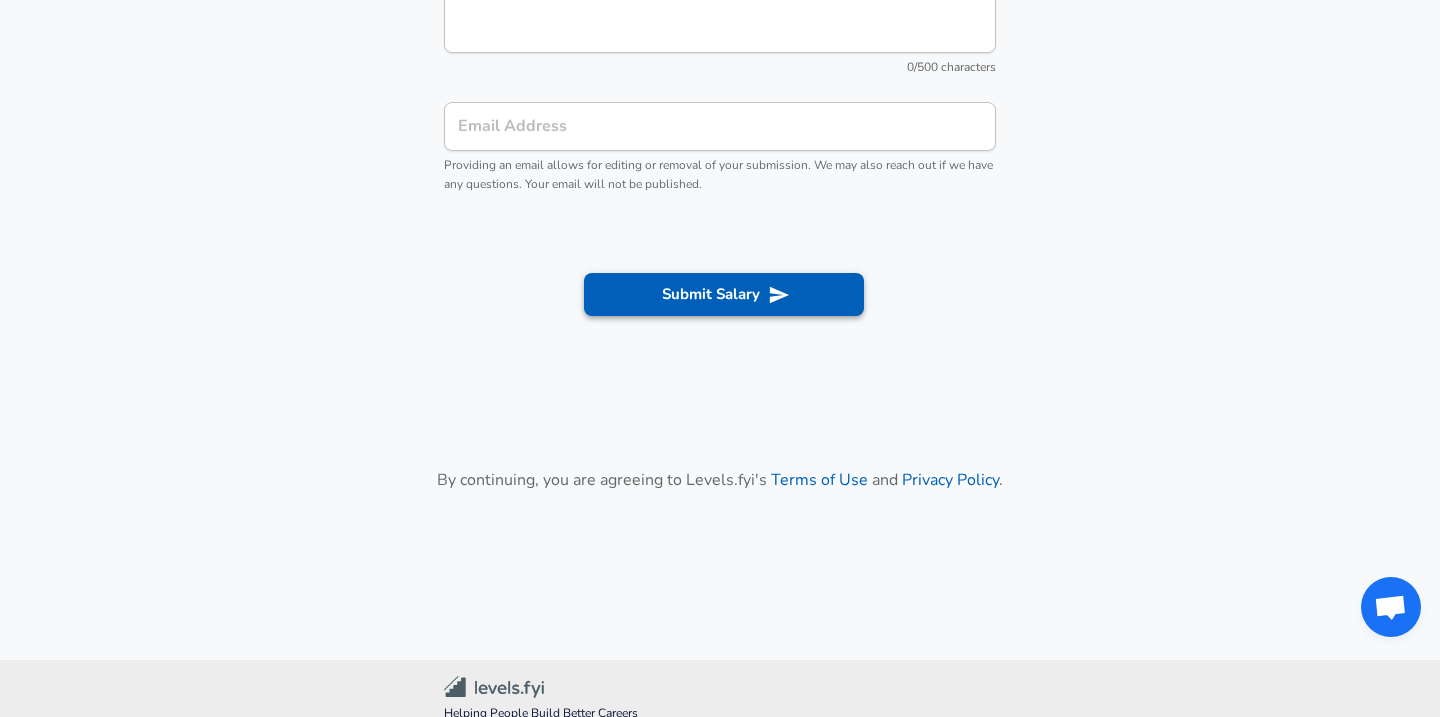 type on "[CURRENCY][NUMBER]" 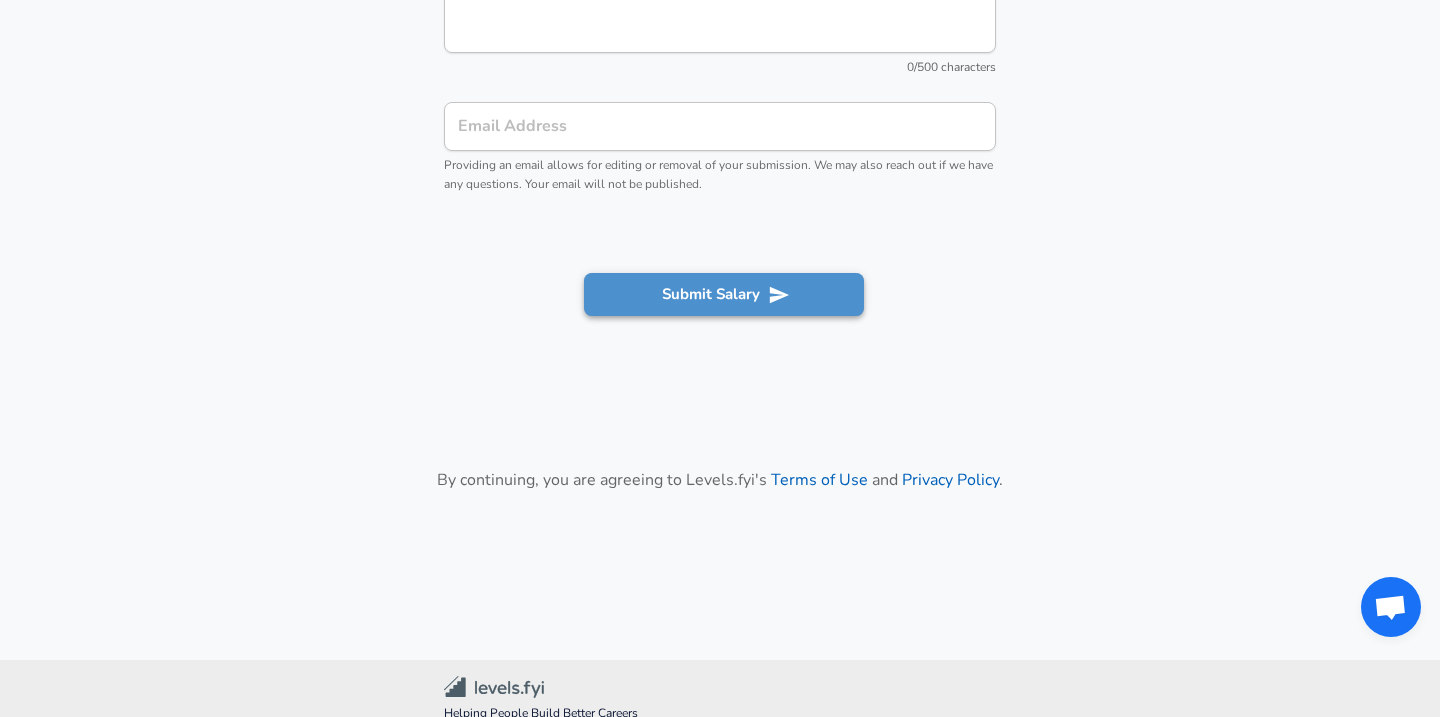 click on "Submit Salary" at bounding box center [724, 294] 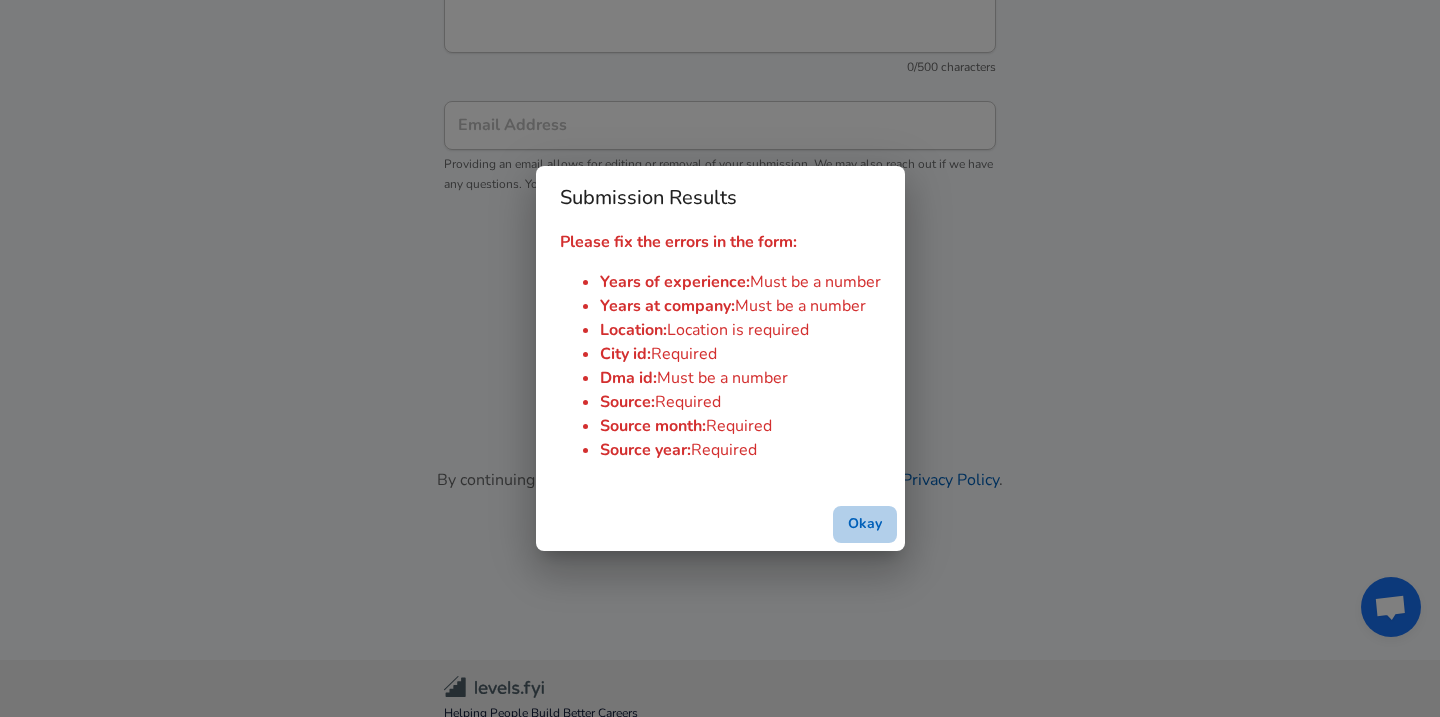 click on "Okay" at bounding box center [865, 524] 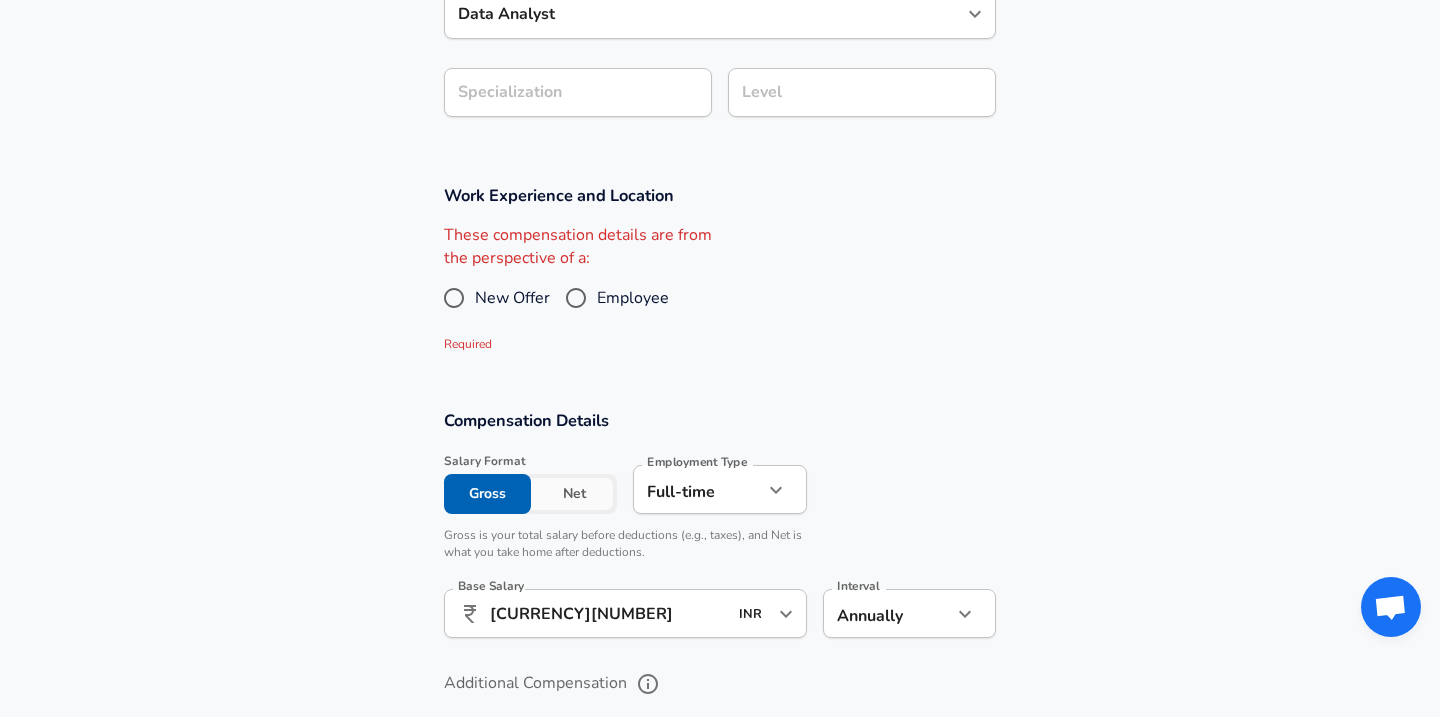 scroll, scrollTop: 909, scrollLeft: 0, axis: vertical 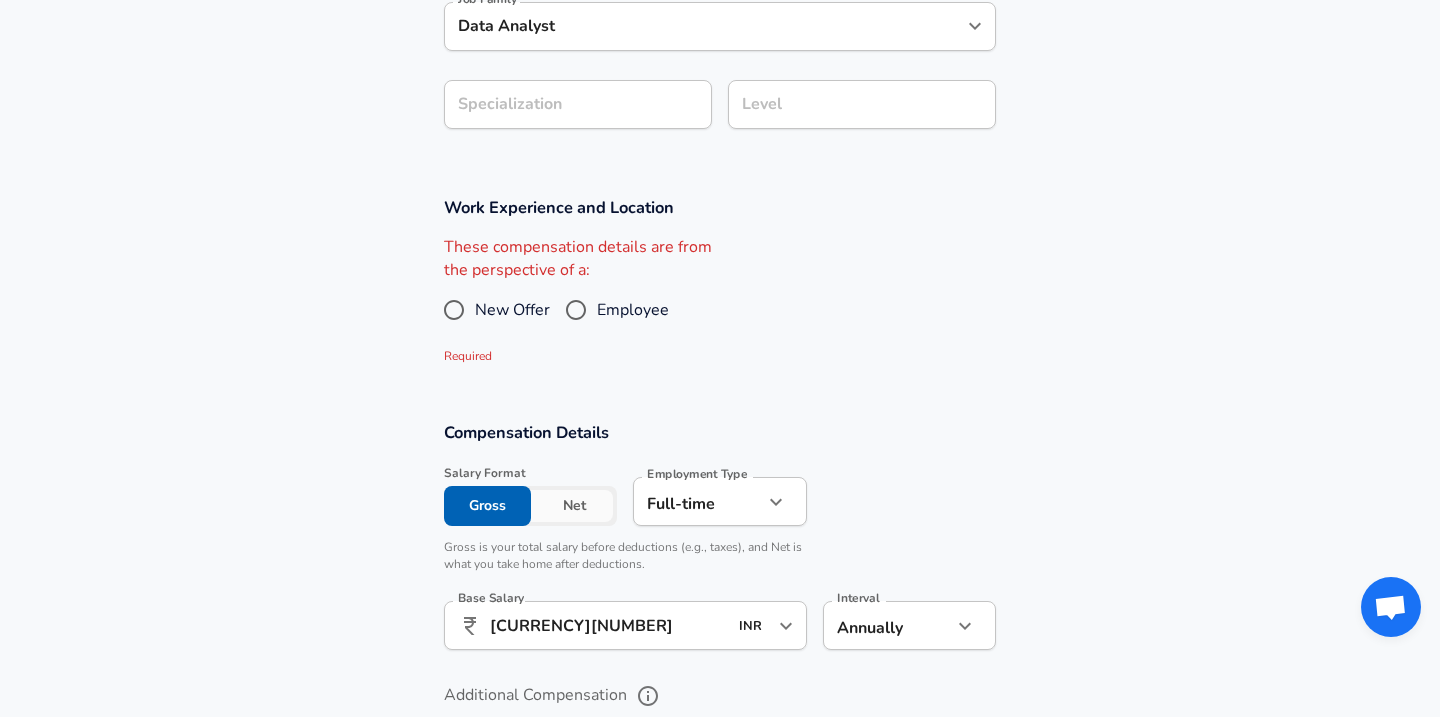 click on "Employee" at bounding box center [576, 310] 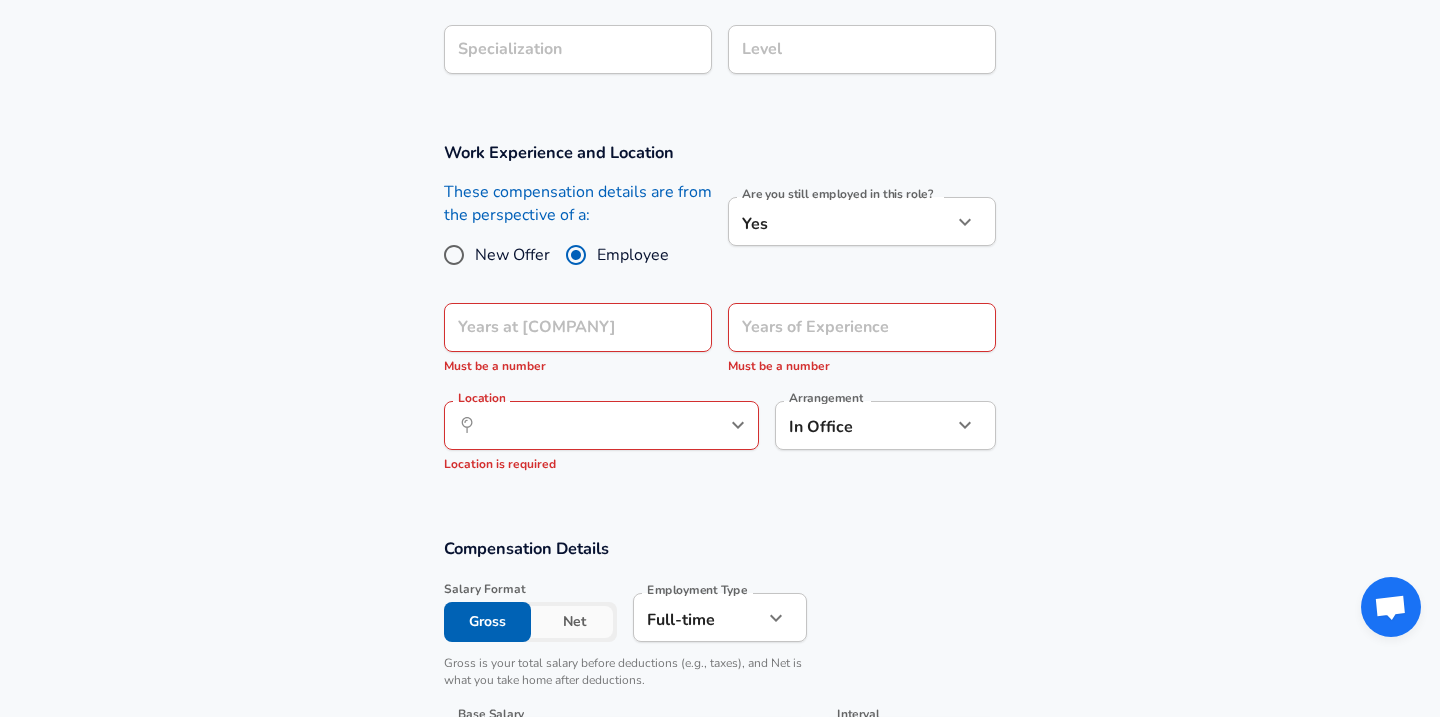 scroll, scrollTop: 968, scrollLeft: 0, axis: vertical 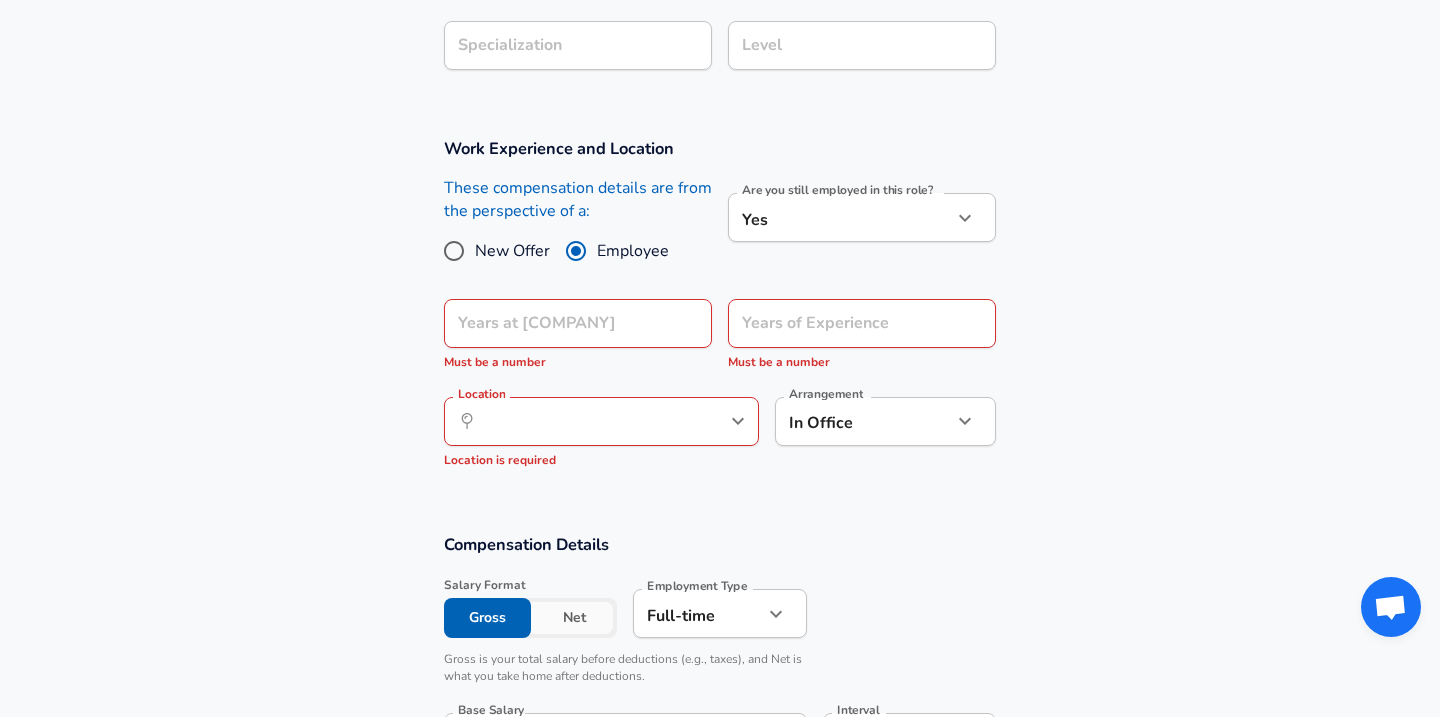 click on "Lead Engineer" at bounding box center (720, -610) 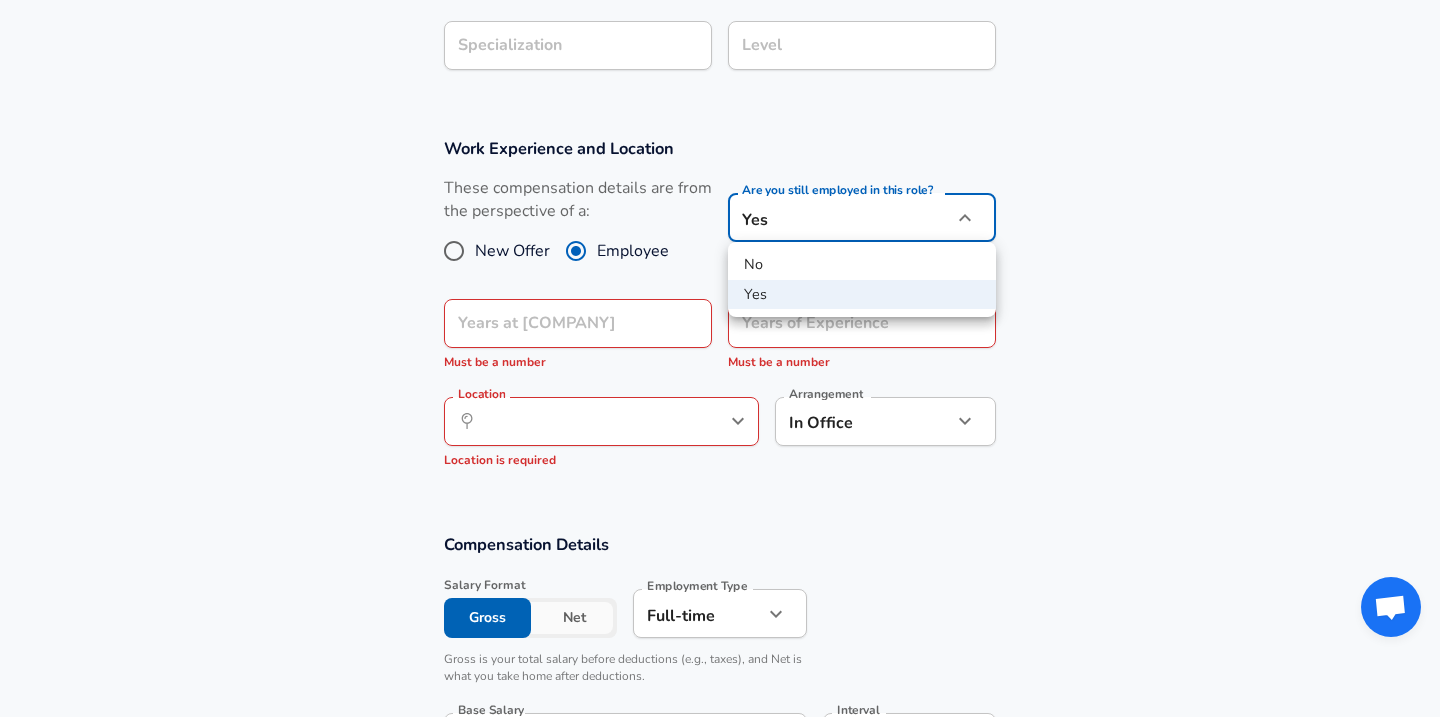 click on "No" at bounding box center [862, 265] 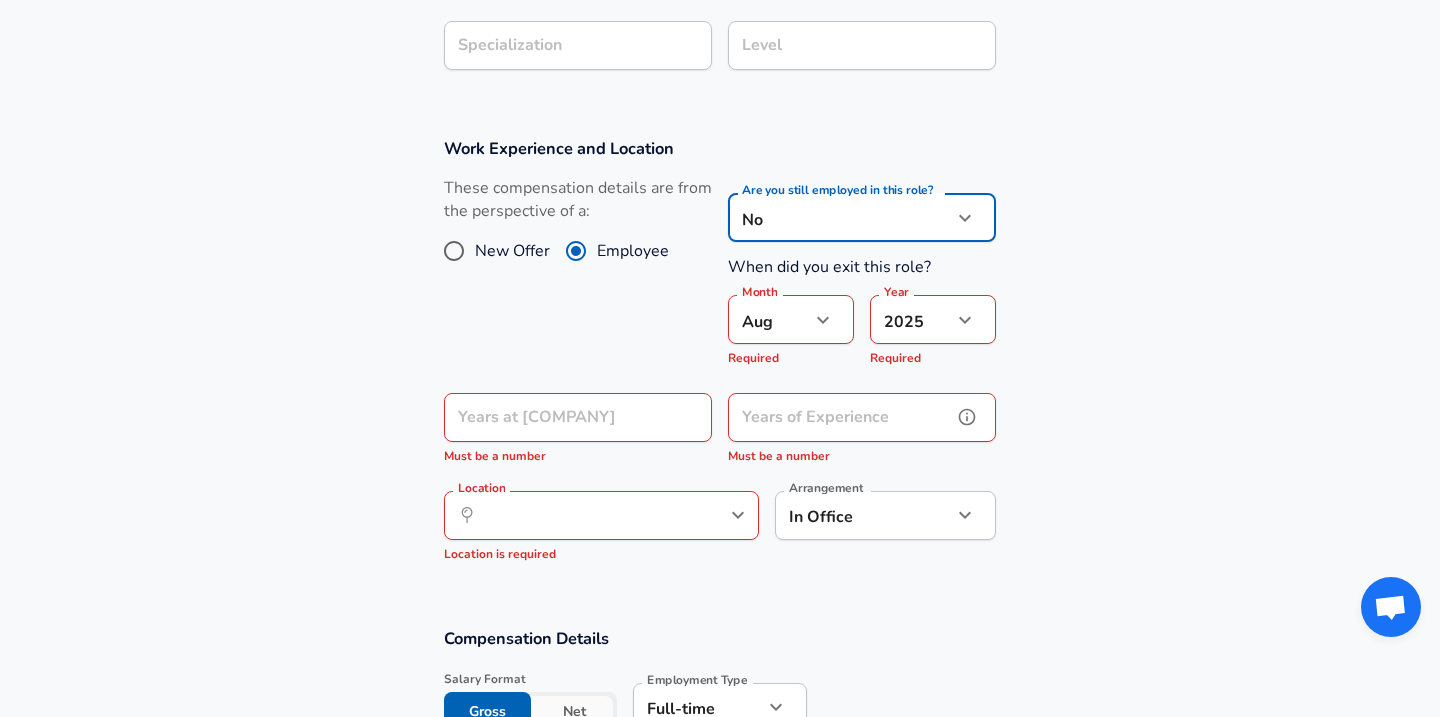 click on "Years of Experience Years of Experience Must be a number" at bounding box center (862, 430) 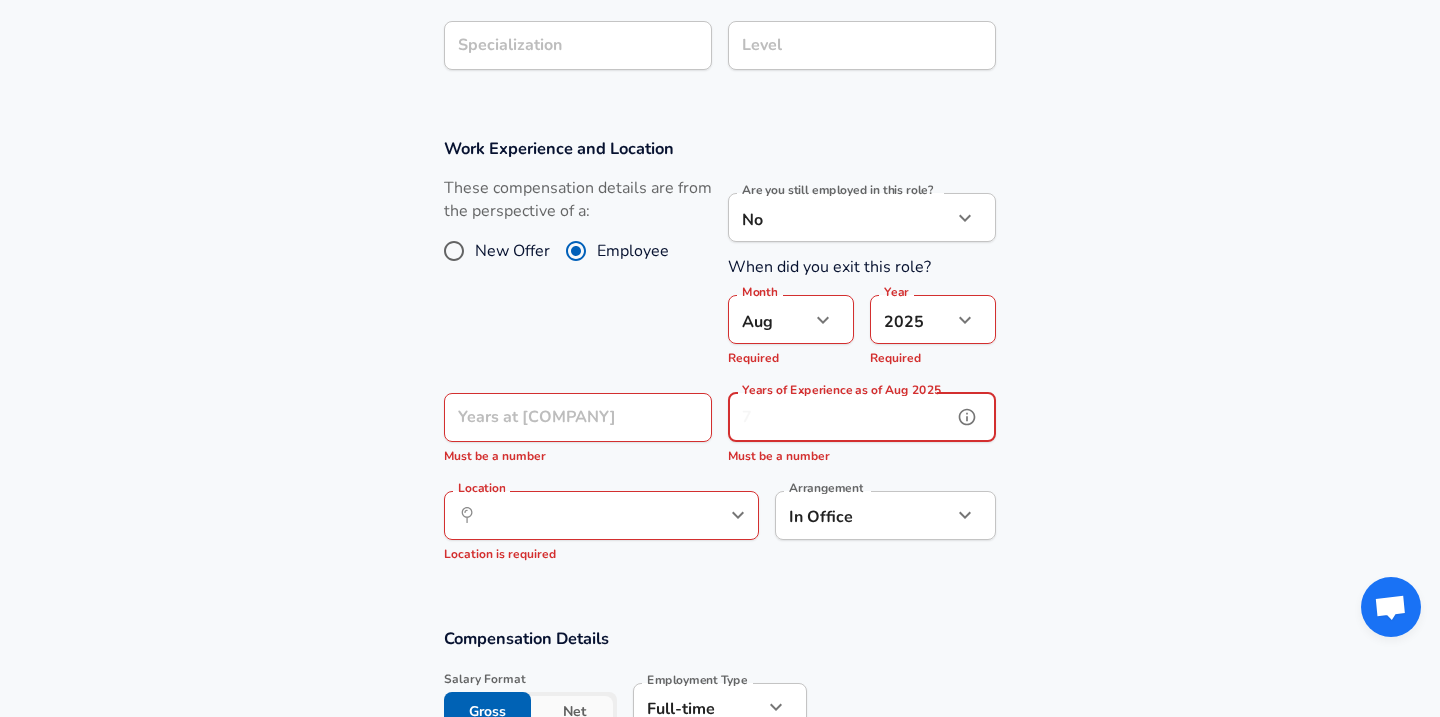 type on "7" 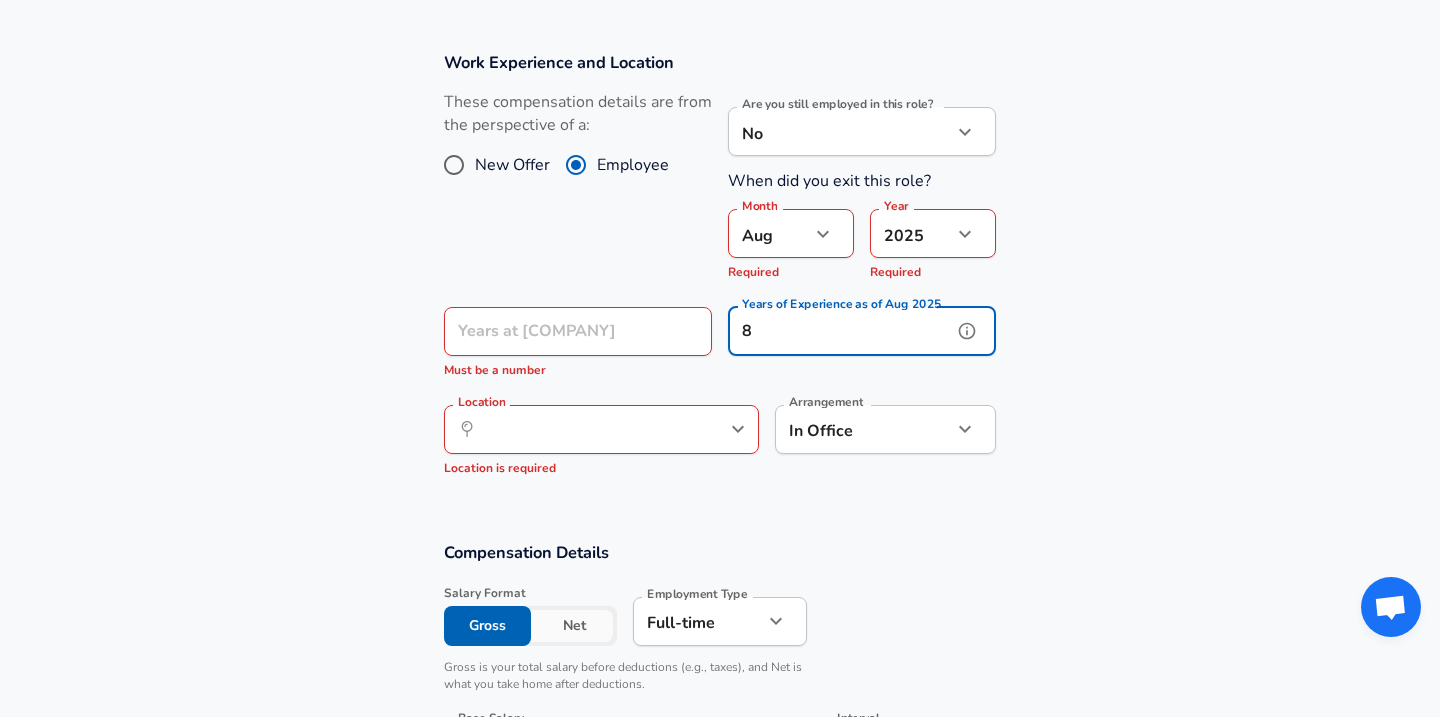 scroll, scrollTop: 1060, scrollLeft: 0, axis: vertical 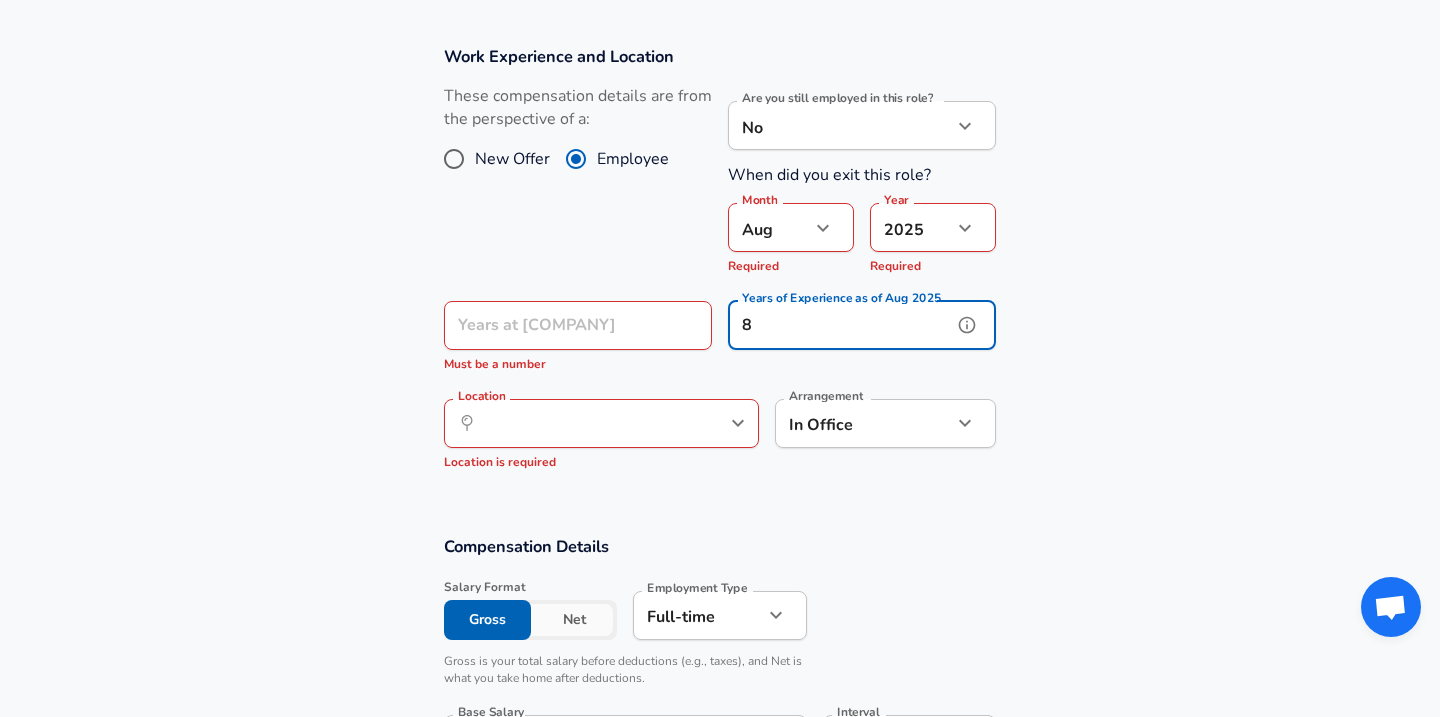 type on "8" 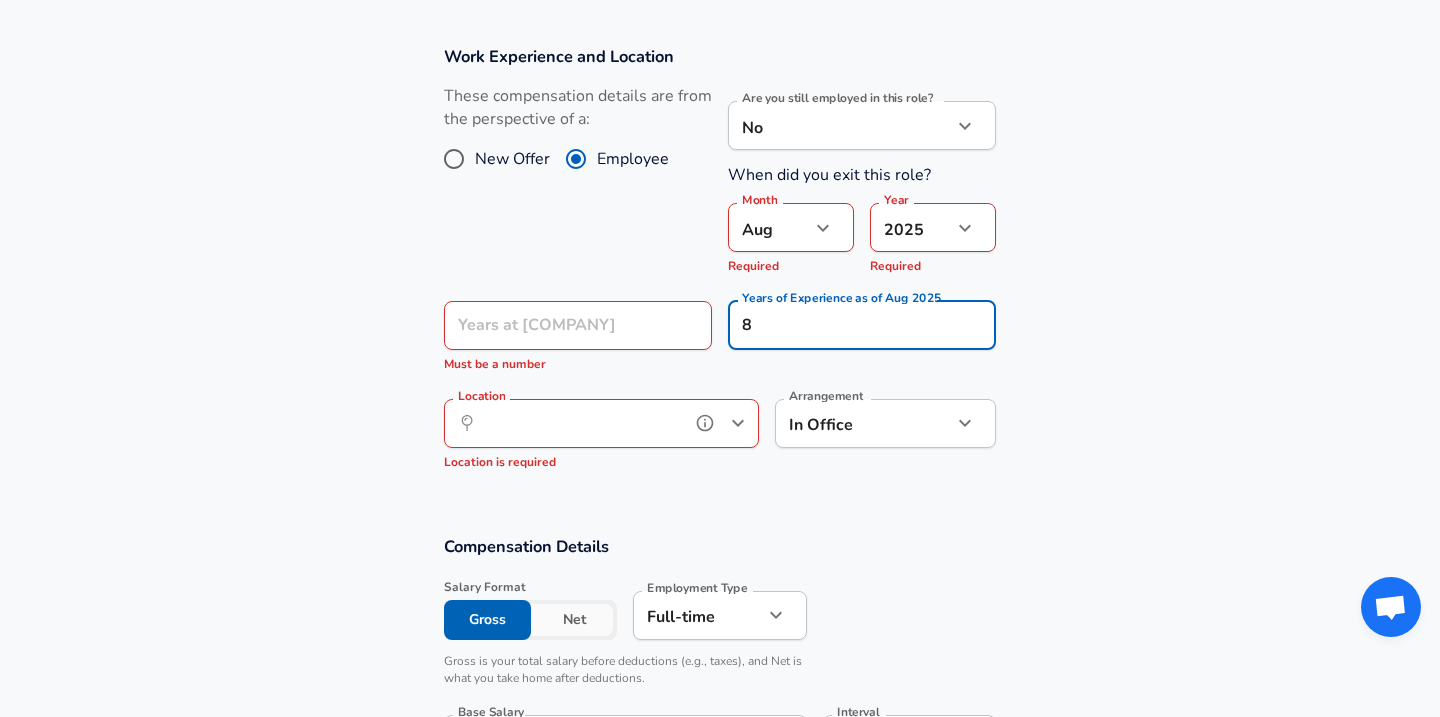 click on "Location" at bounding box center [579, 423] 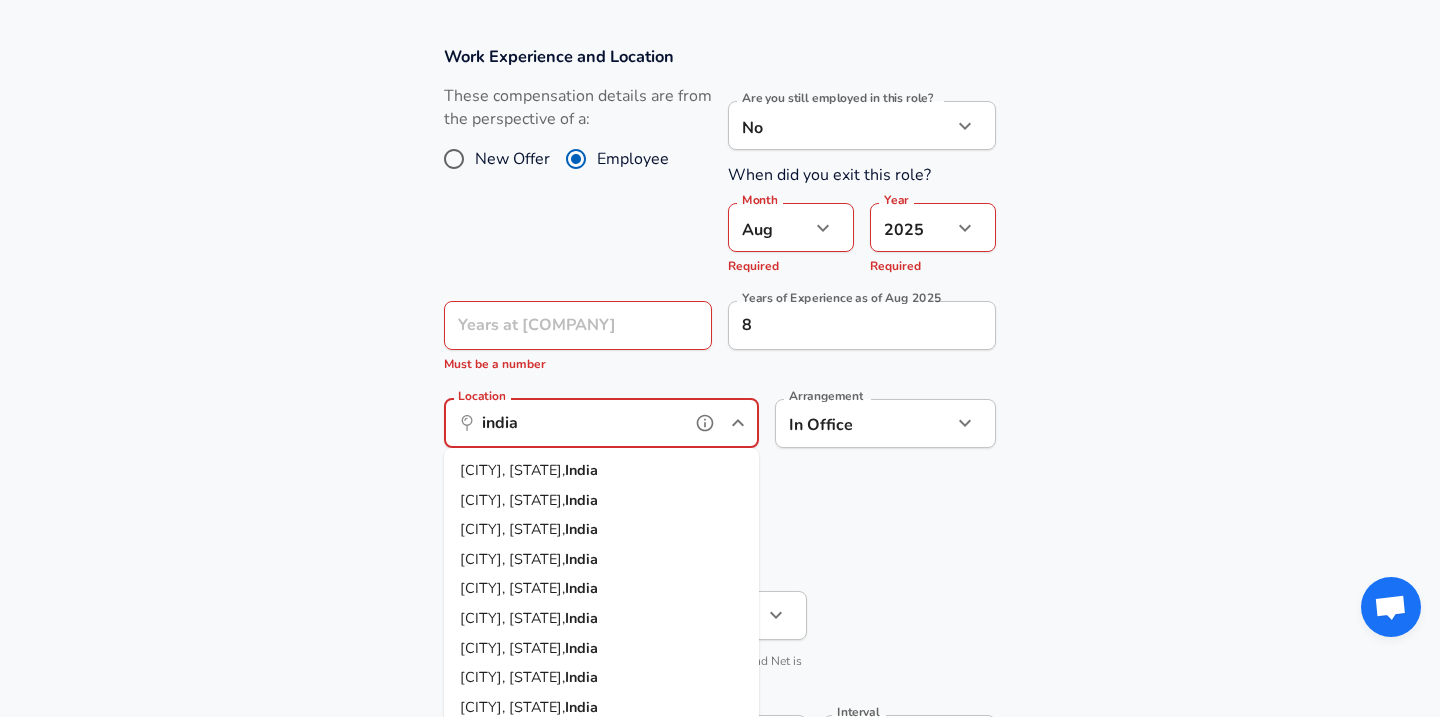 click on "India" at bounding box center [581, 470] 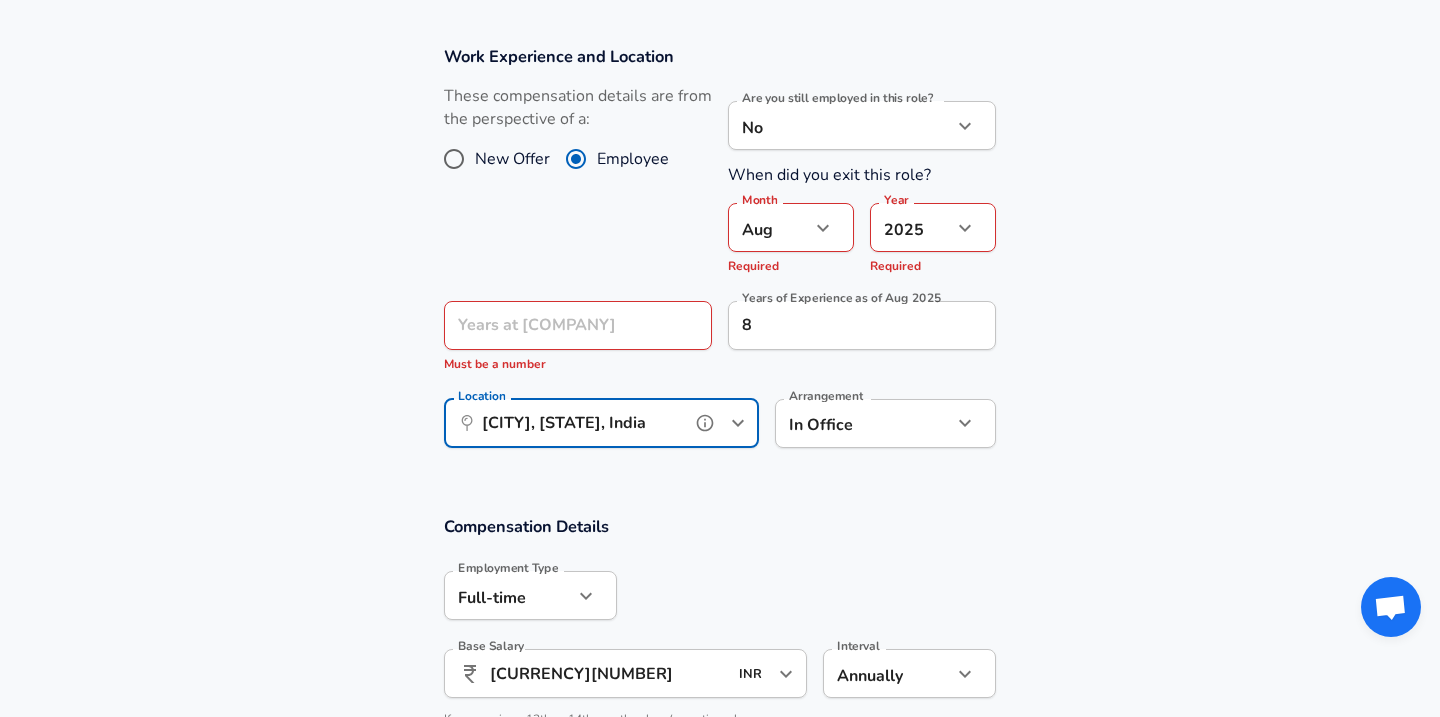 type on "[CITY], [STATE], India" 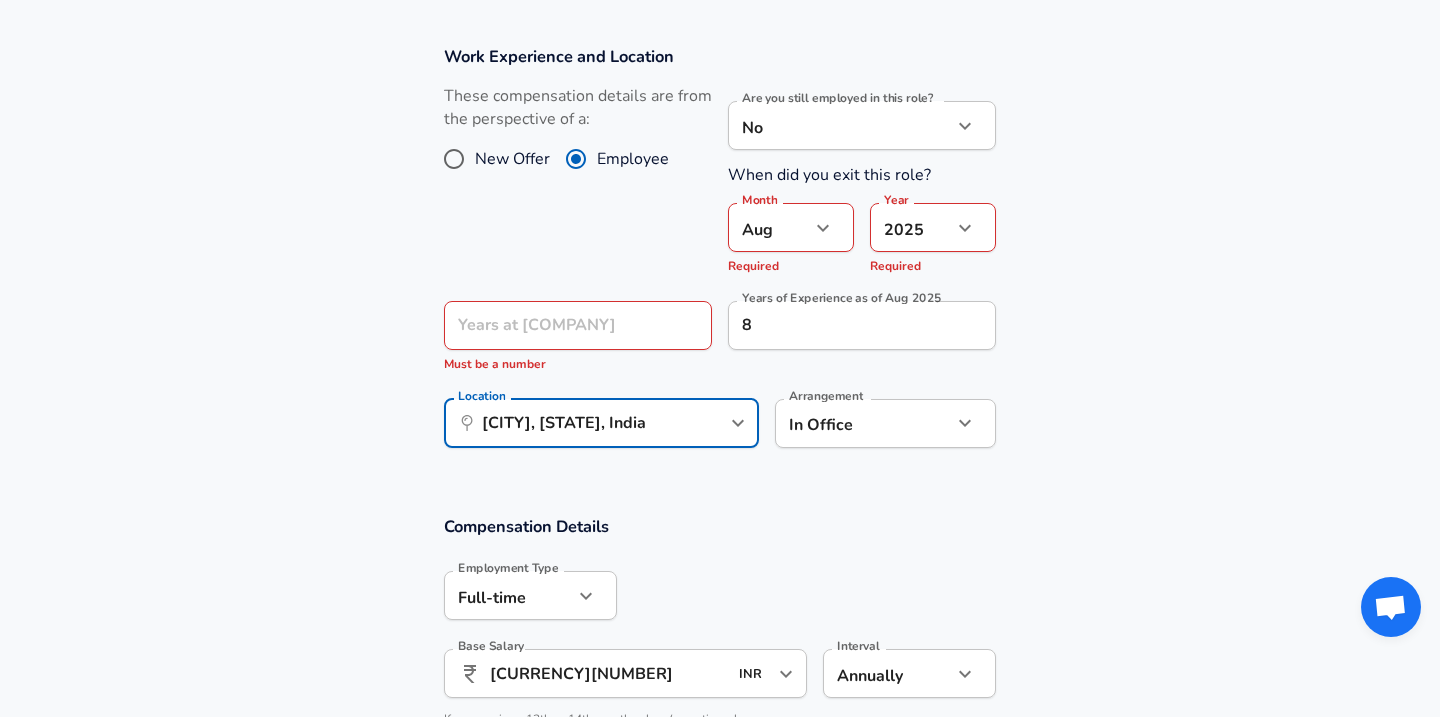 click on "Restart Add Your Salary Back Step 1 of 2 Thank You! File Successfully Submitted! Reset Enhance Privacy and Anonymity No Automatically hides specific fields until there are enough submissions to safely display the full details. More Details Based on your submission and the data points that we have already collected, we will automatically hide and anonymize specific fields if there aren't enough data points to remain sufficiently anonymous. Step 2 of 2 Company & Title Information Enter the company you received your offer from Company [COMPANY] Company Select the title that closest resembles your official title. This should be similar to the title that was present on your offer letter. Title Lead Engineer Title Select a job family that best fits your role. If you can't find one, select 'Other' to enter a custom job family Job Family Data Analyst Job Family Specialization Specialization Level Level Work Experience and Location These compensation details are from the perspective of a: New Offer No [NUMBER]" at bounding box center (720, -702) 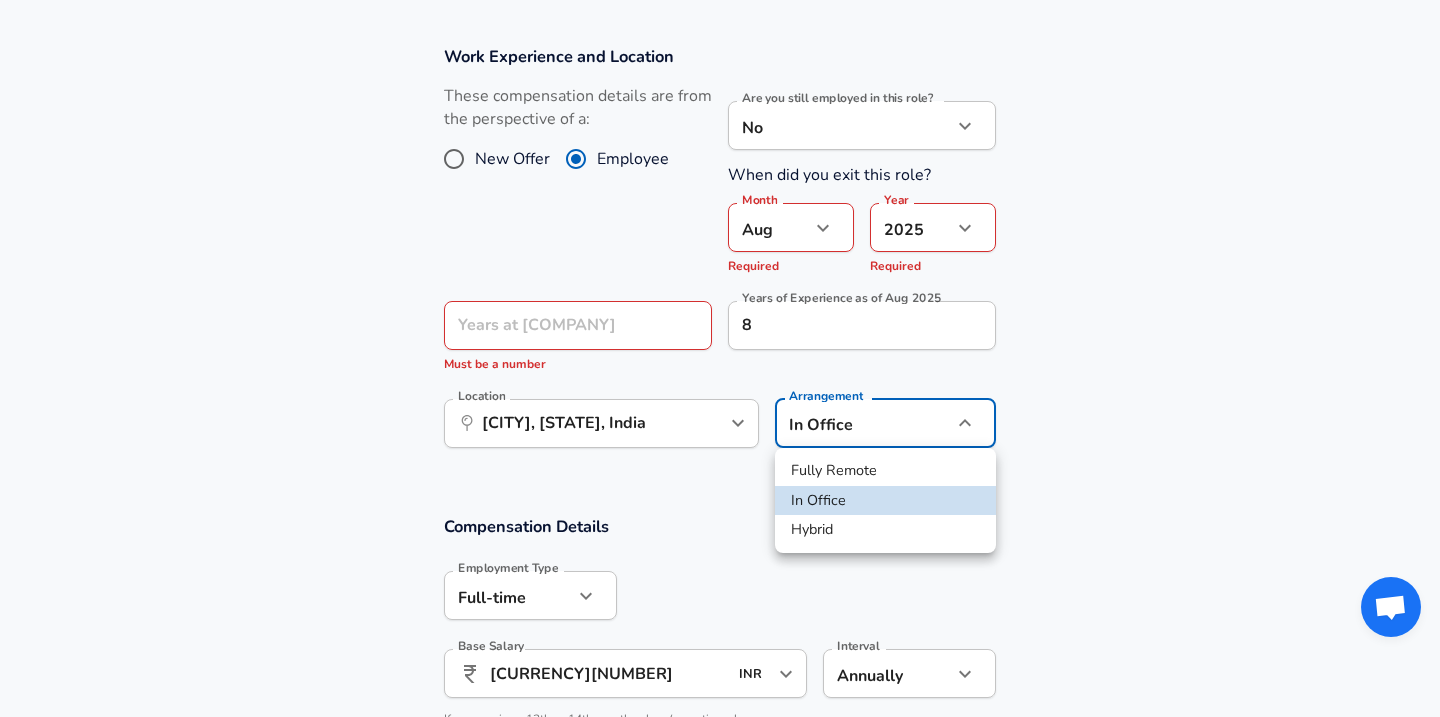 click on "Fully Remote" at bounding box center [885, 471] 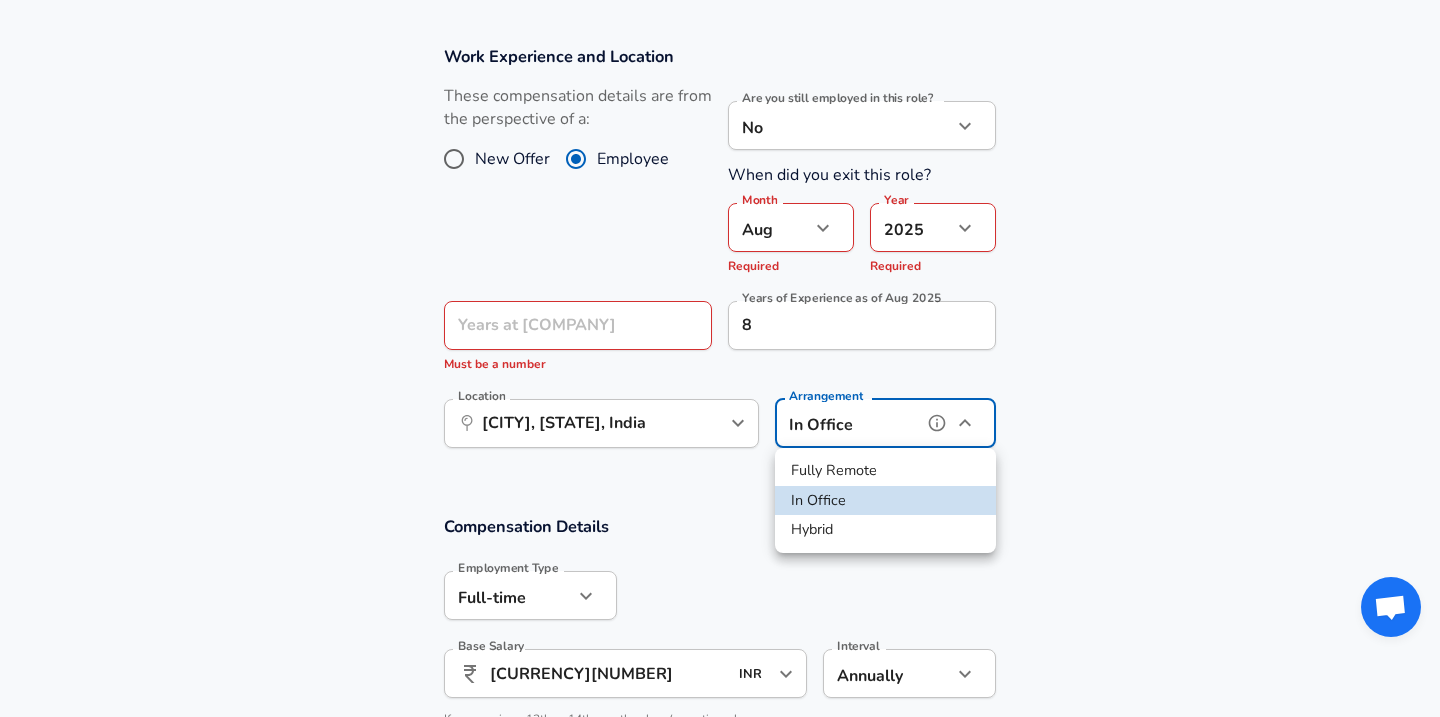 type on "remote" 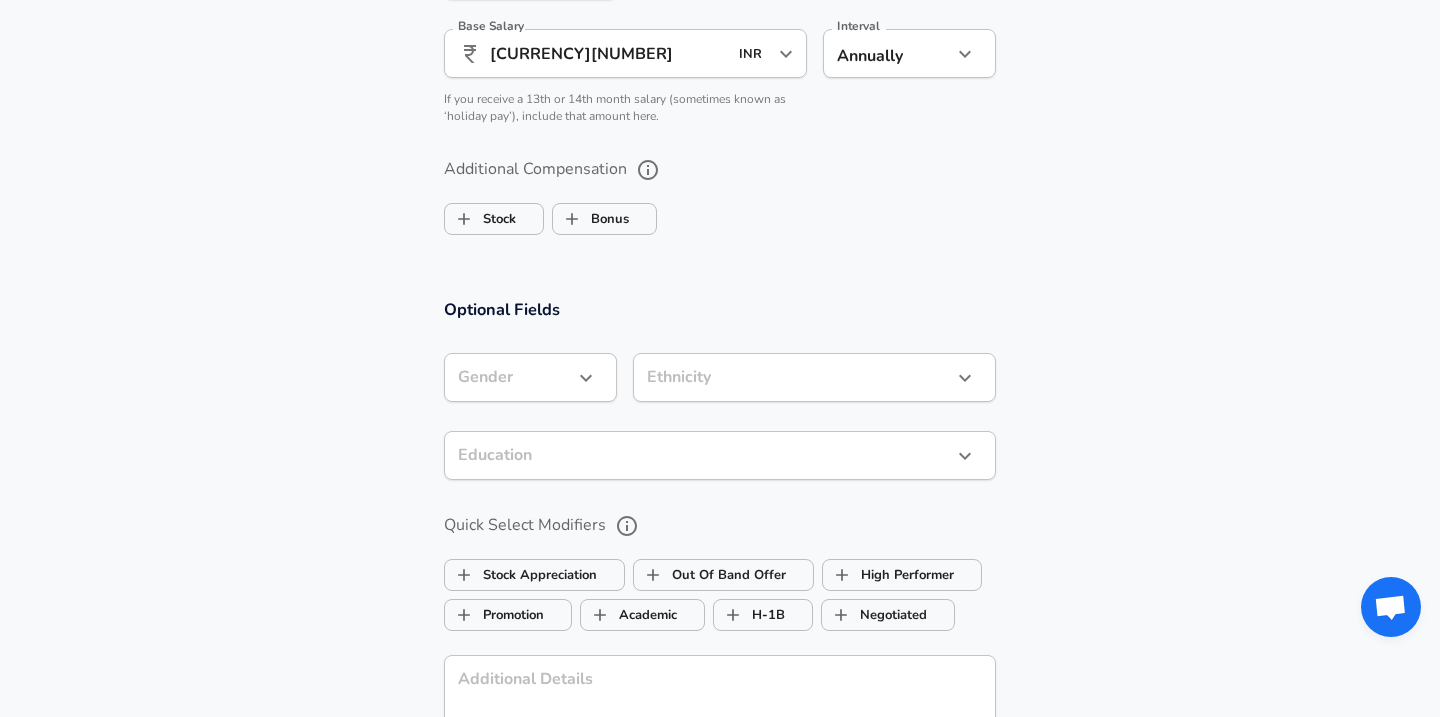 scroll, scrollTop: 1653, scrollLeft: 0, axis: vertical 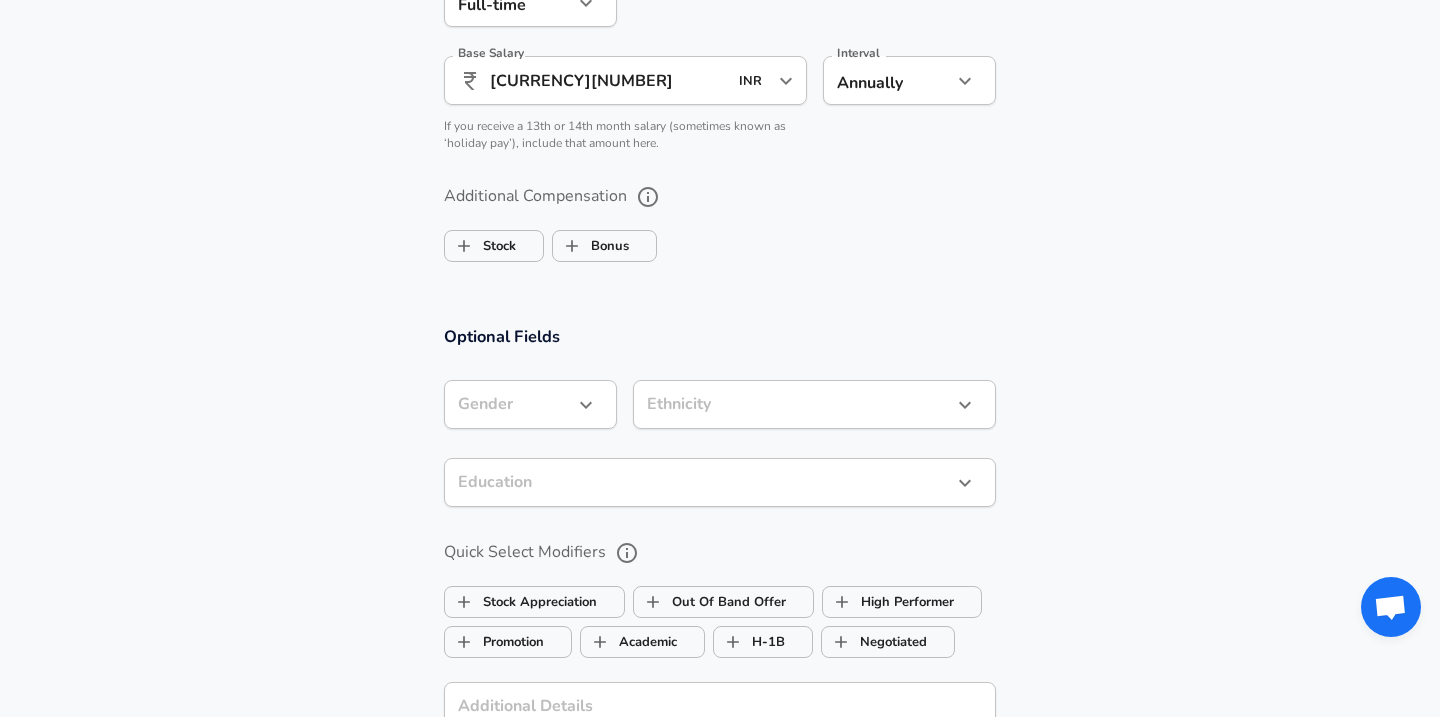 click on "[CURRENCY][NUMBER]" at bounding box center [608, 80] 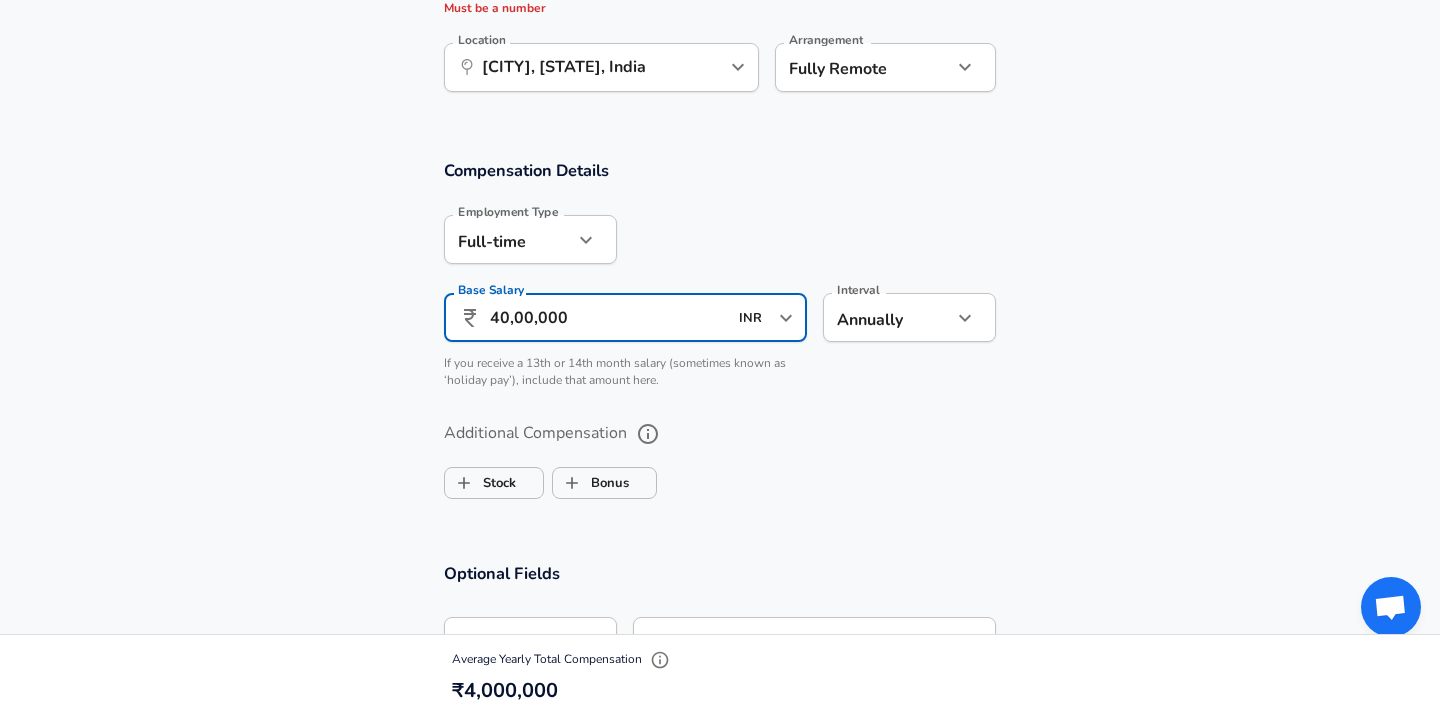 scroll, scrollTop: 1399, scrollLeft: 0, axis: vertical 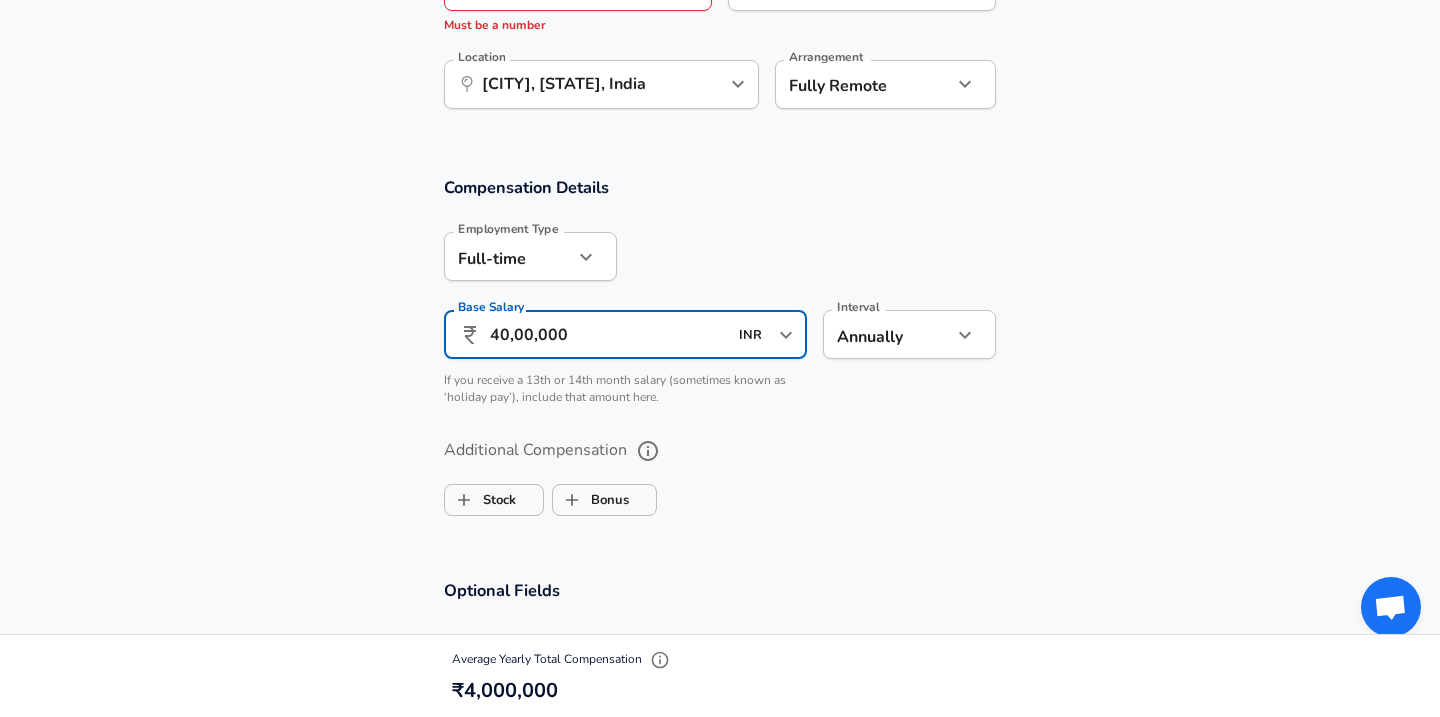 click on "40,00,000" at bounding box center [608, 334] 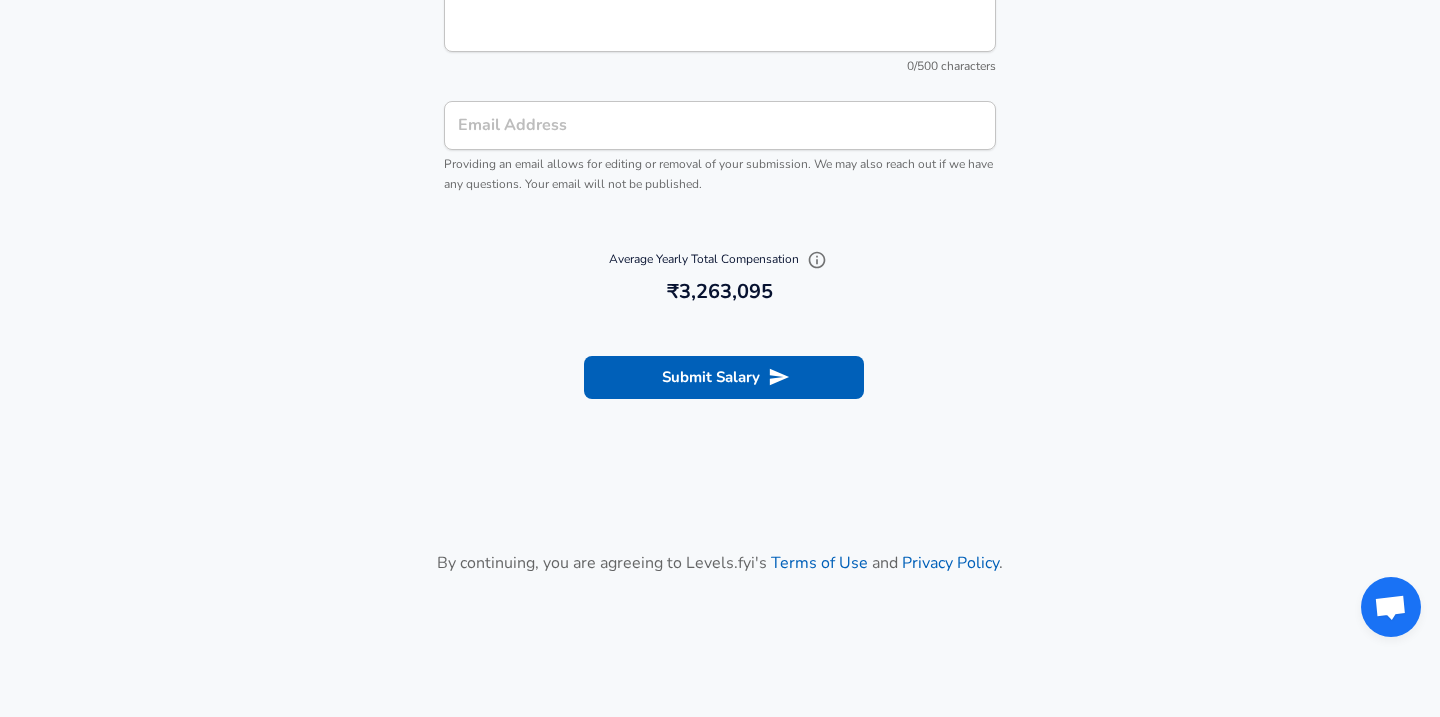 scroll, scrollTop: 2543, scrollLeft: 0, axis: vertical 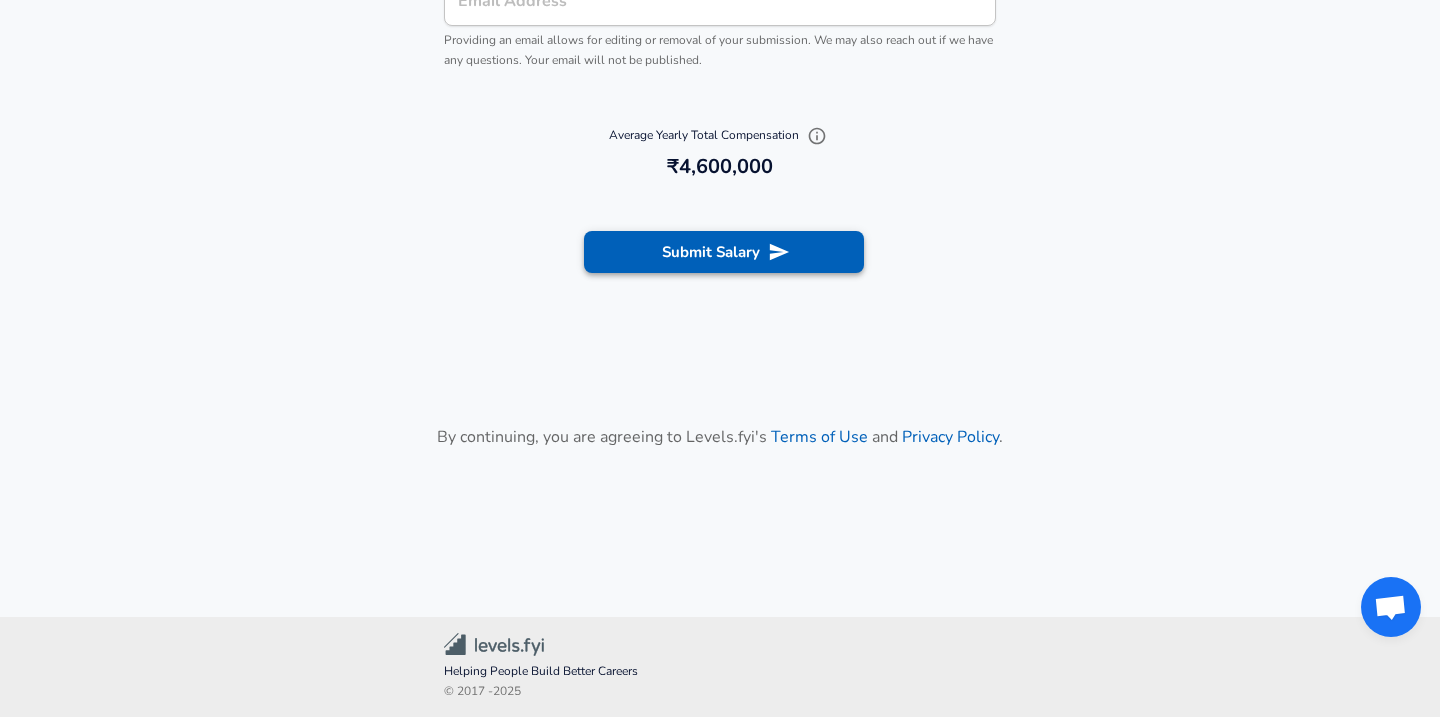 type on "46,00,000" 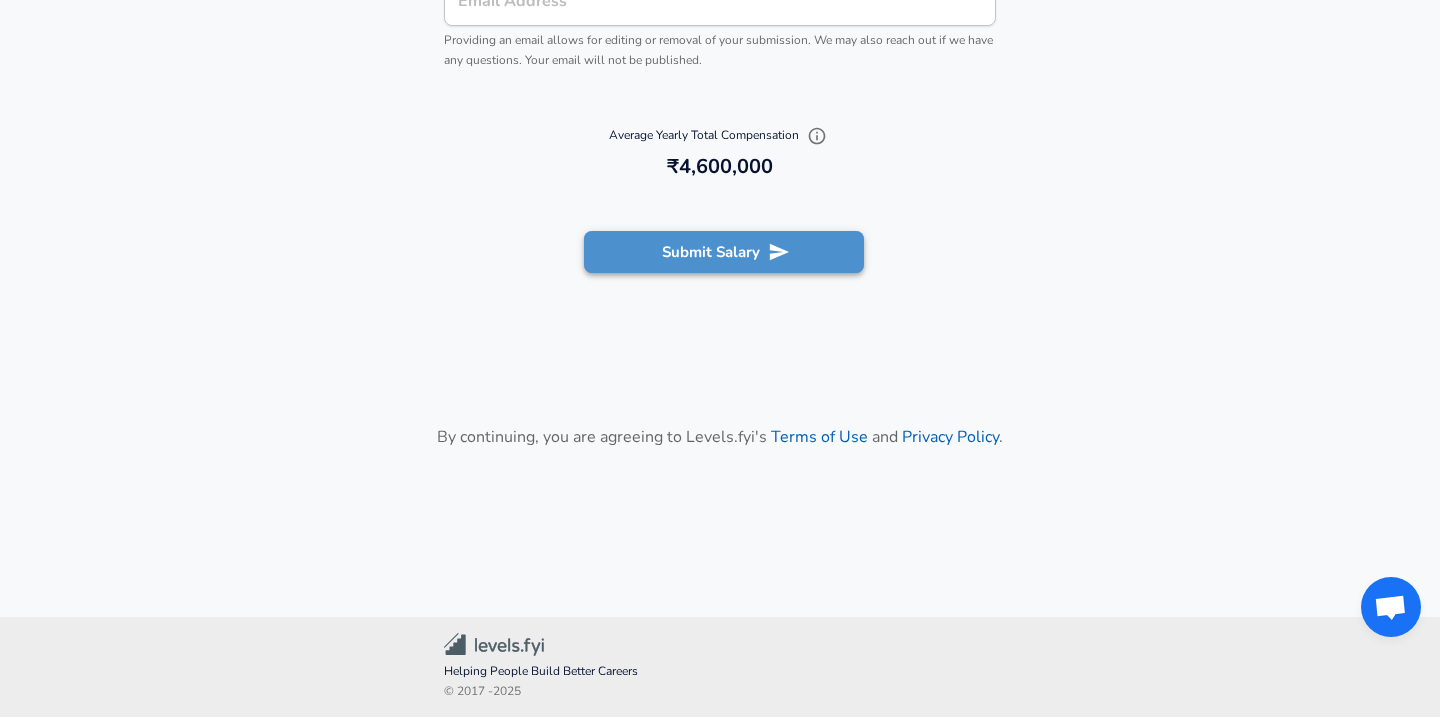 click on "Submit Salary" at bounding box center [724, 252] 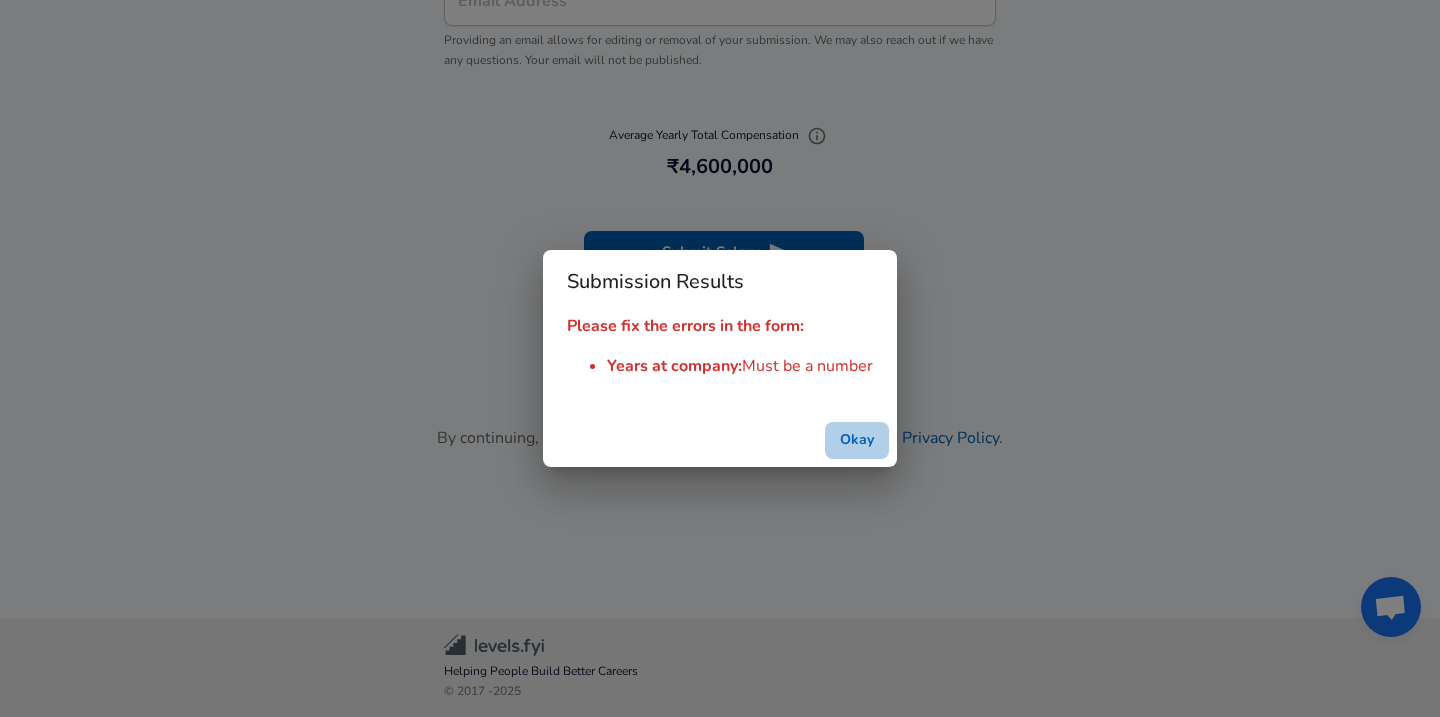 click on "Okay" at bounding box center (857, 440) 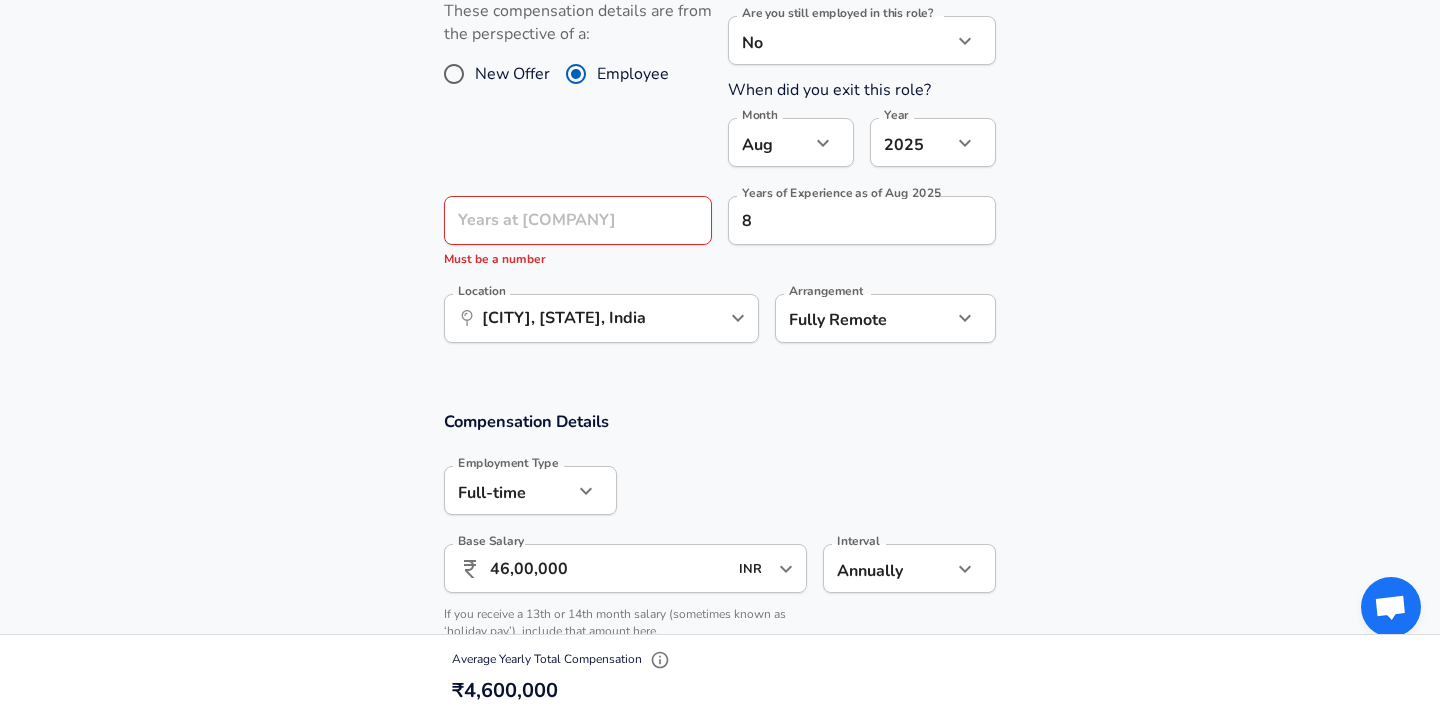 scroll, scrollTop: 857, scrollLeft: 0, axis: vertical 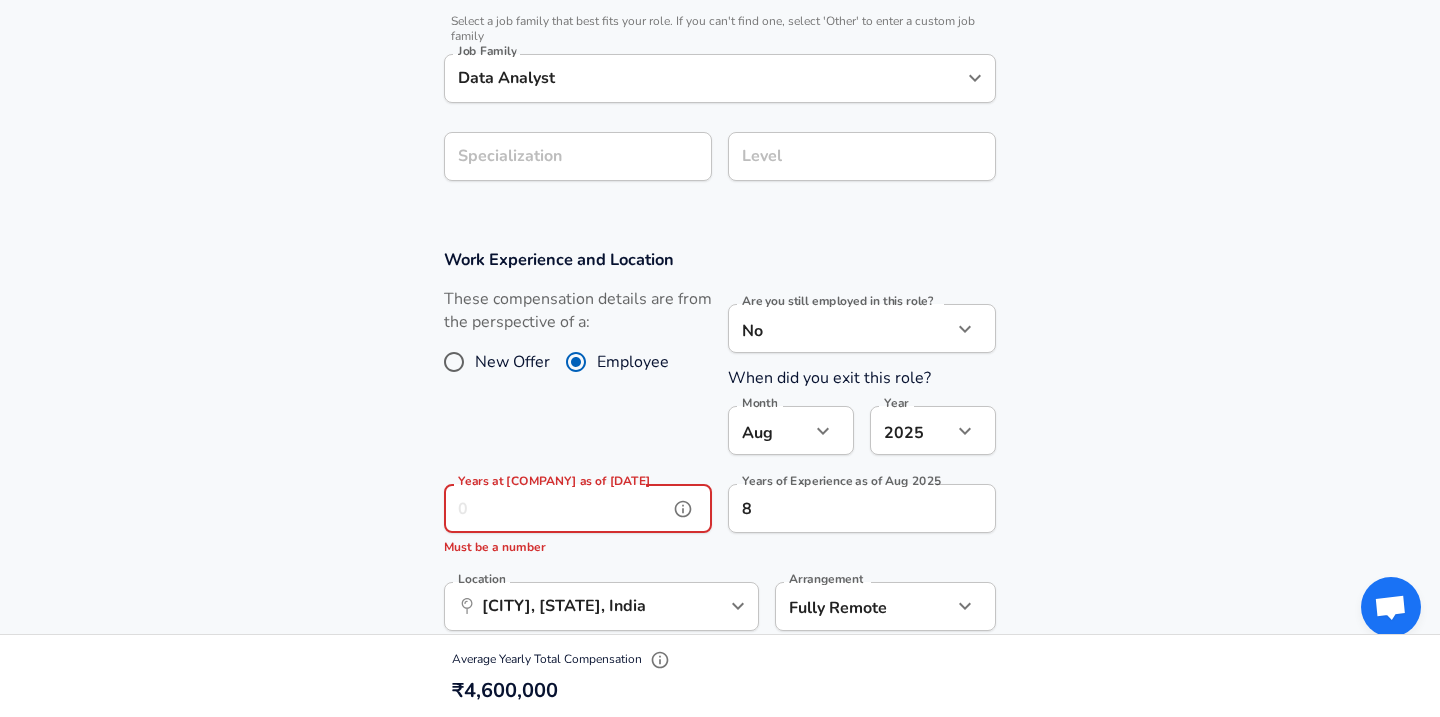 click on "Years at [COMPANY] as of [DATE]" at bounding box center (556, 508) 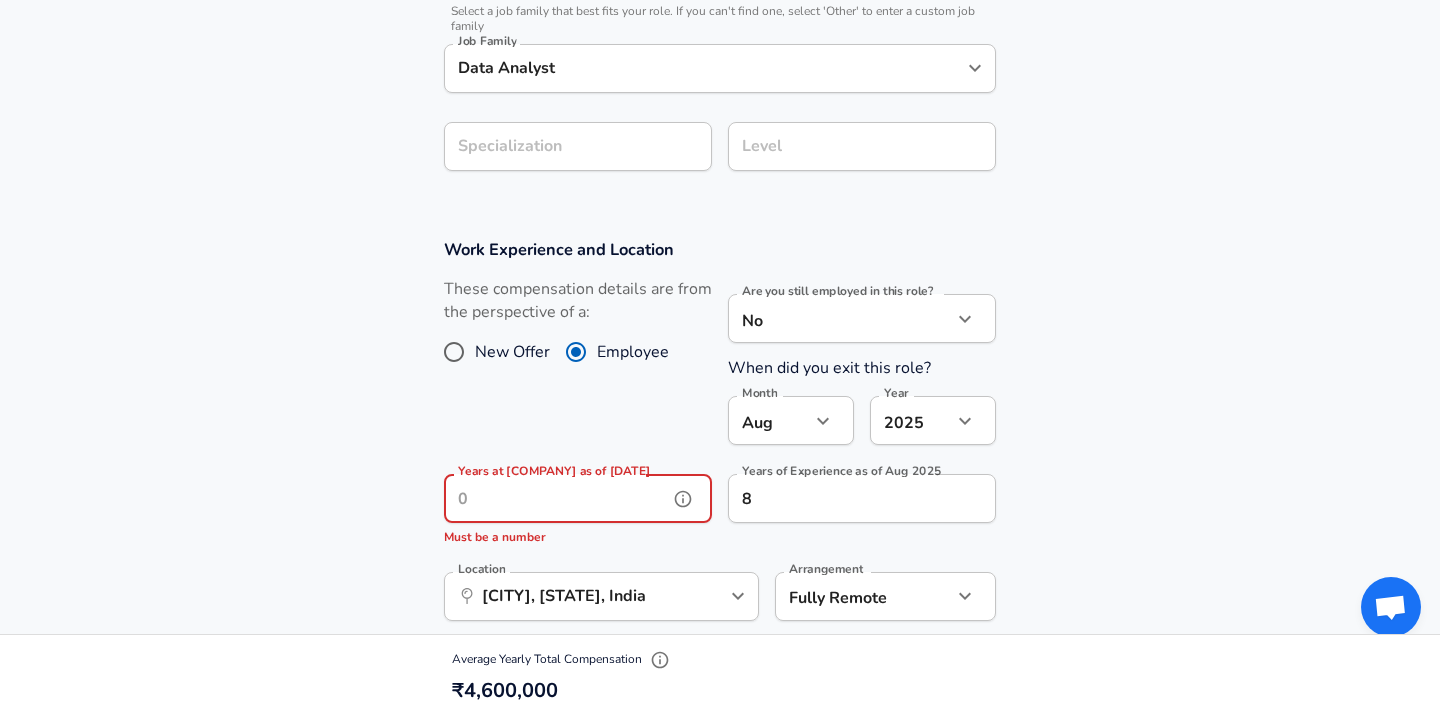 scroll, scrollTop: 868, scrollLeft: 0, axis: vertical 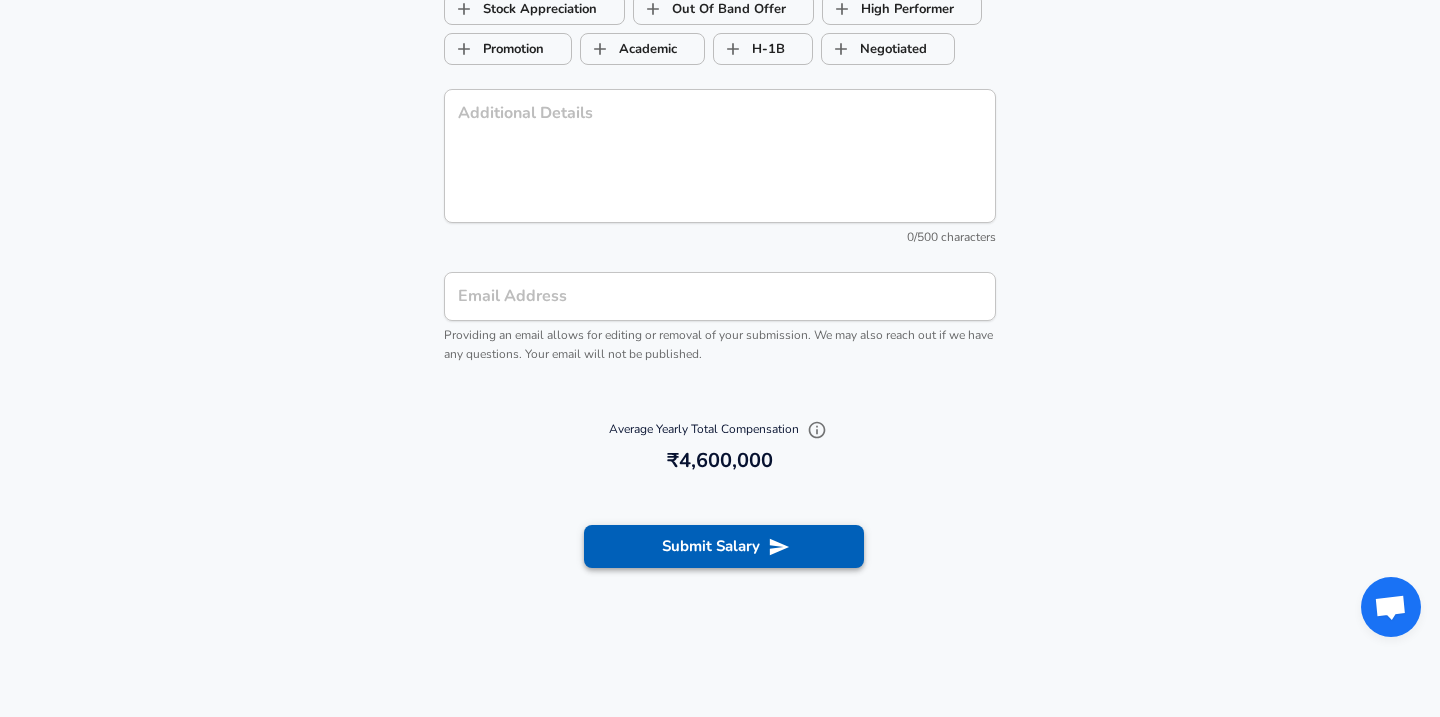 type on "2" 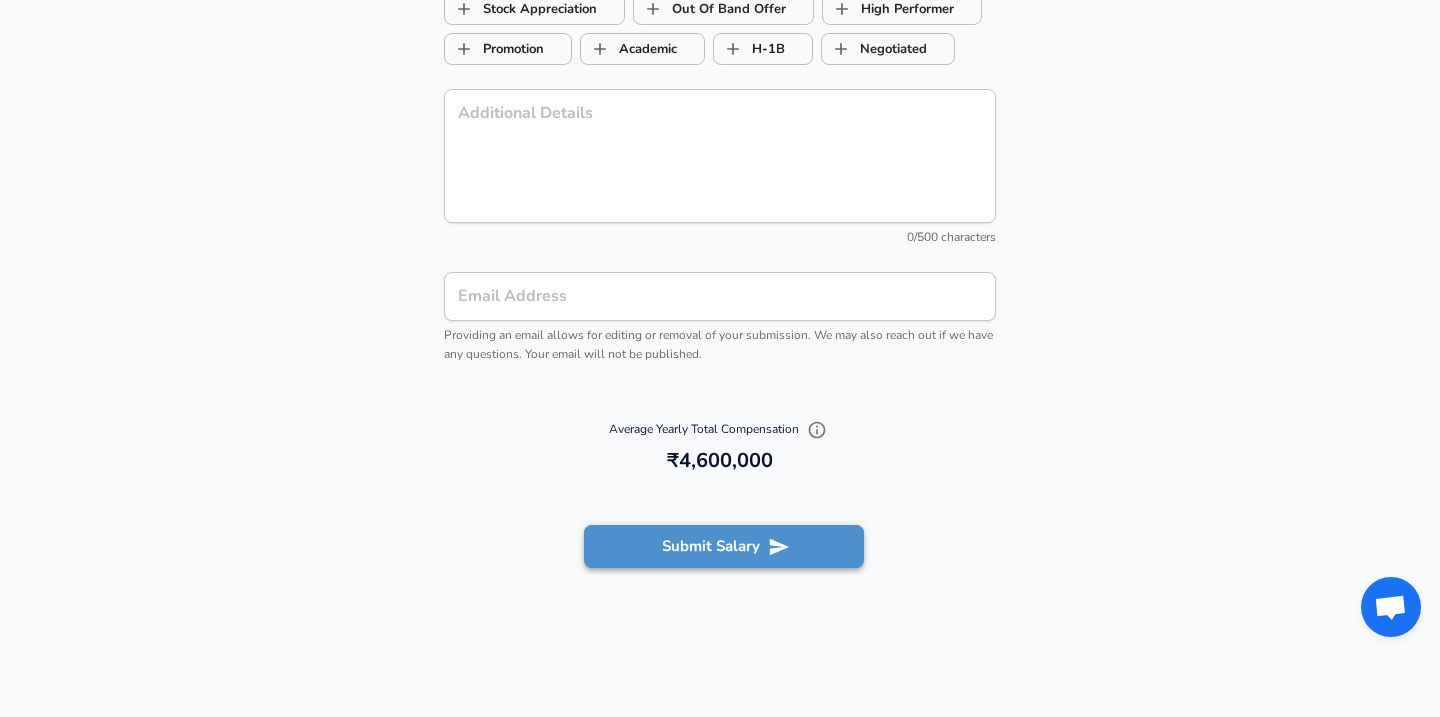 click on "Submit Salary" at bounding box center [724, 546] 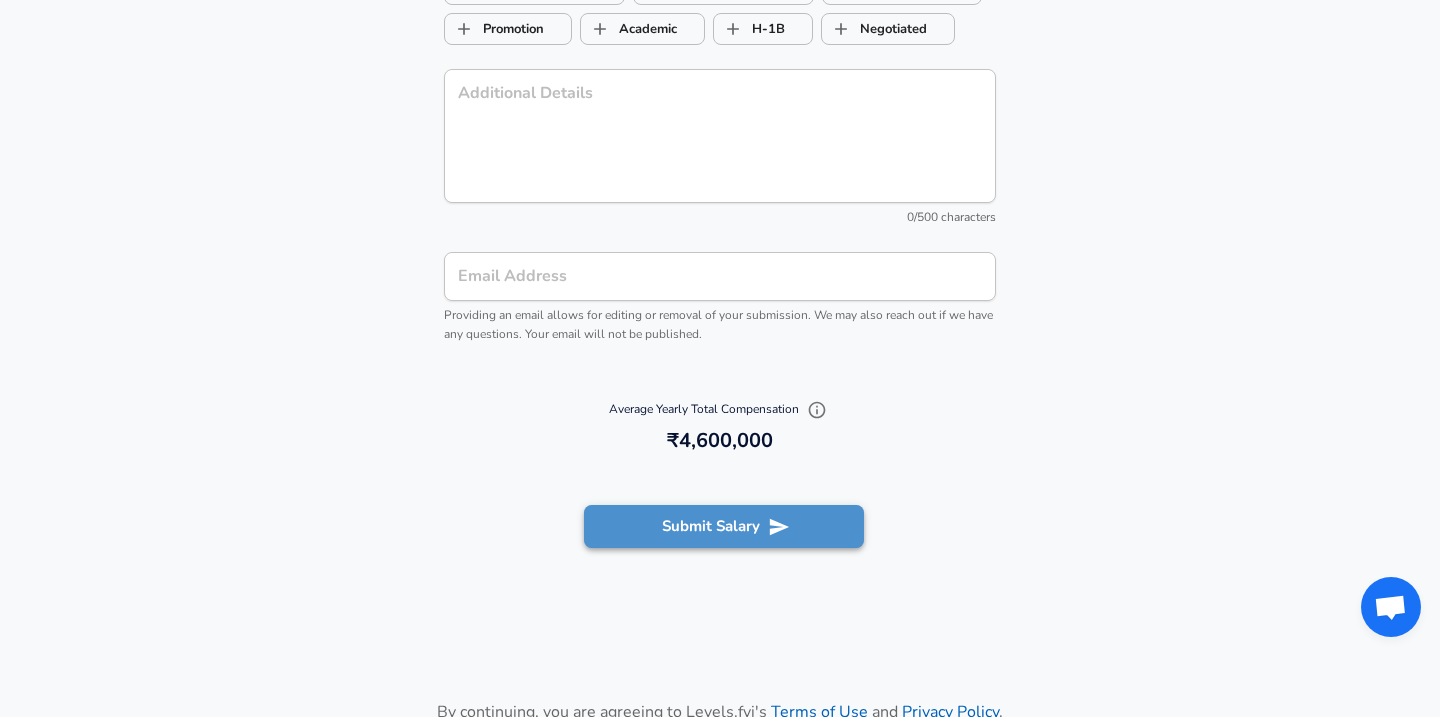 scroll, scrollTop: 0, scrollLeft: 0, axis: both 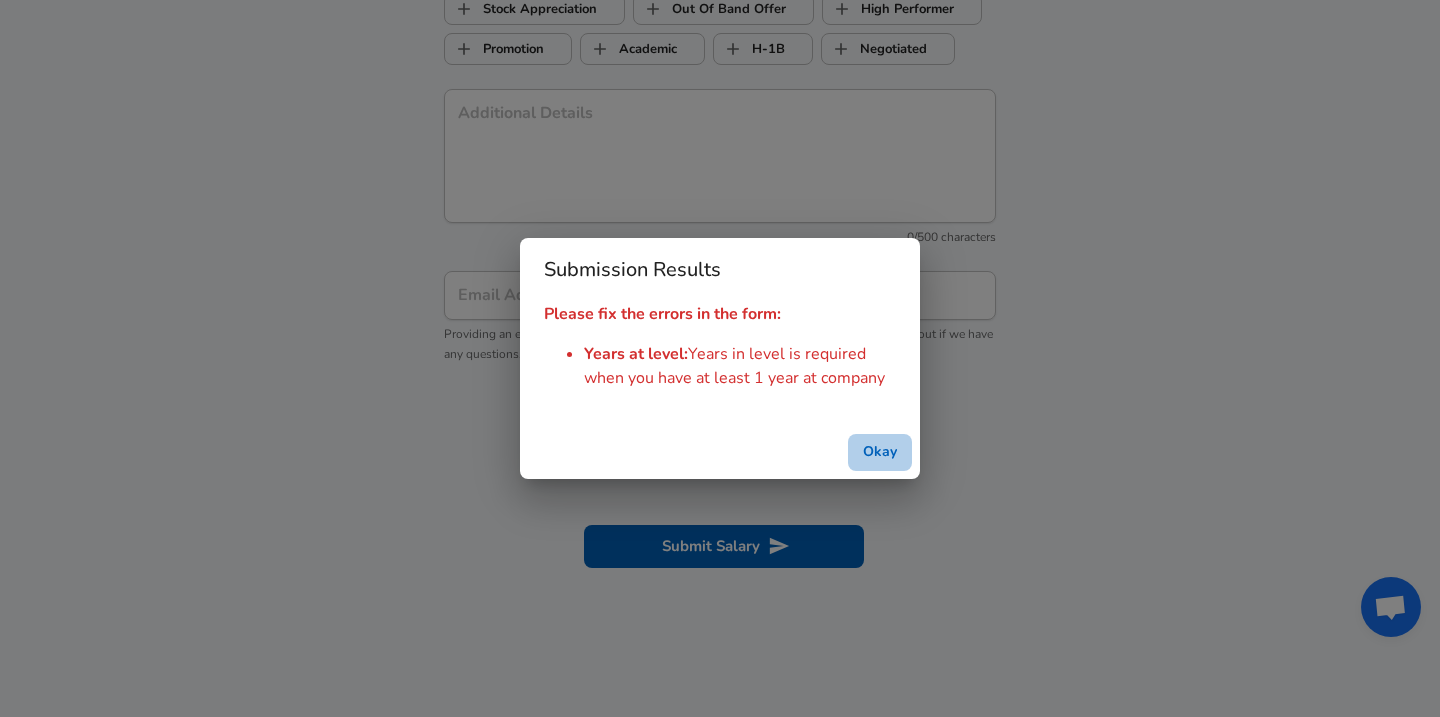 click on "Okay" at bounding box center (880, 452) 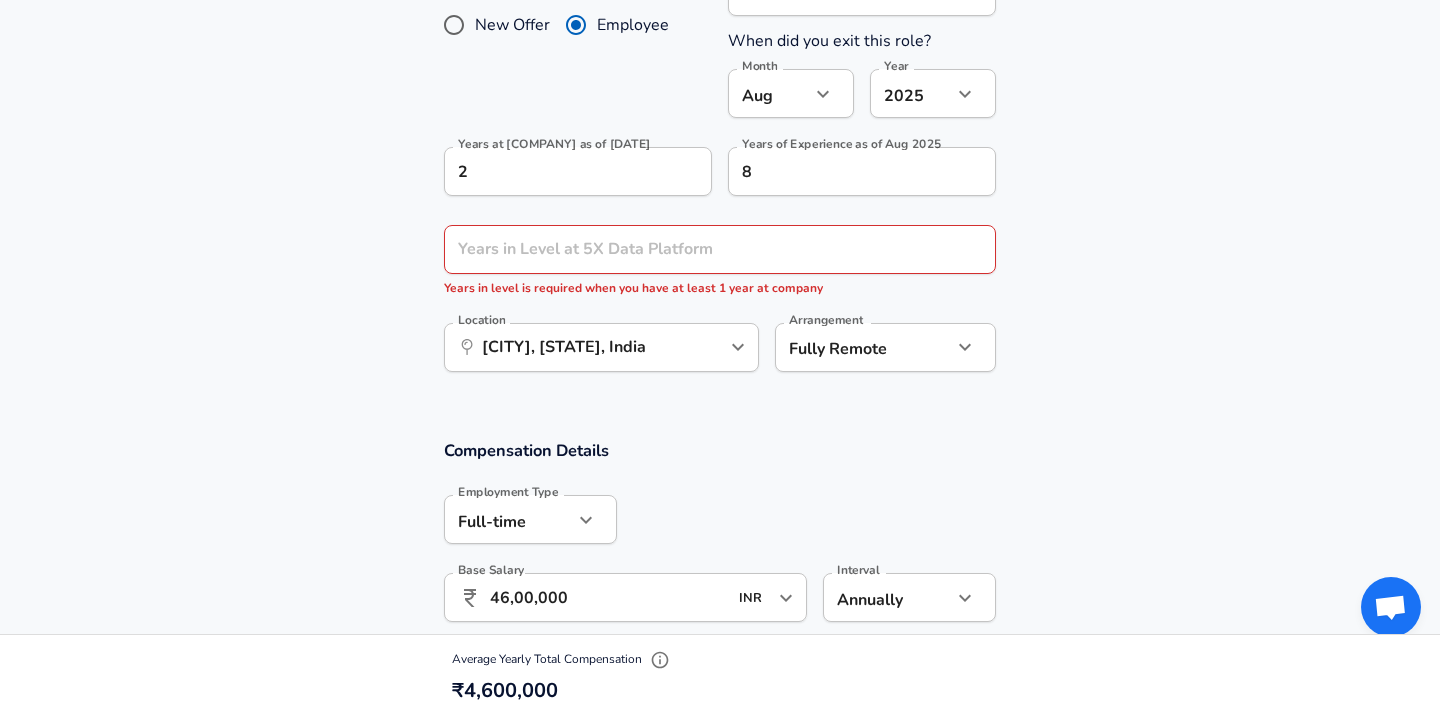 scroll, scrollTop: 1167, scrollLeft: 0, axis: vertical 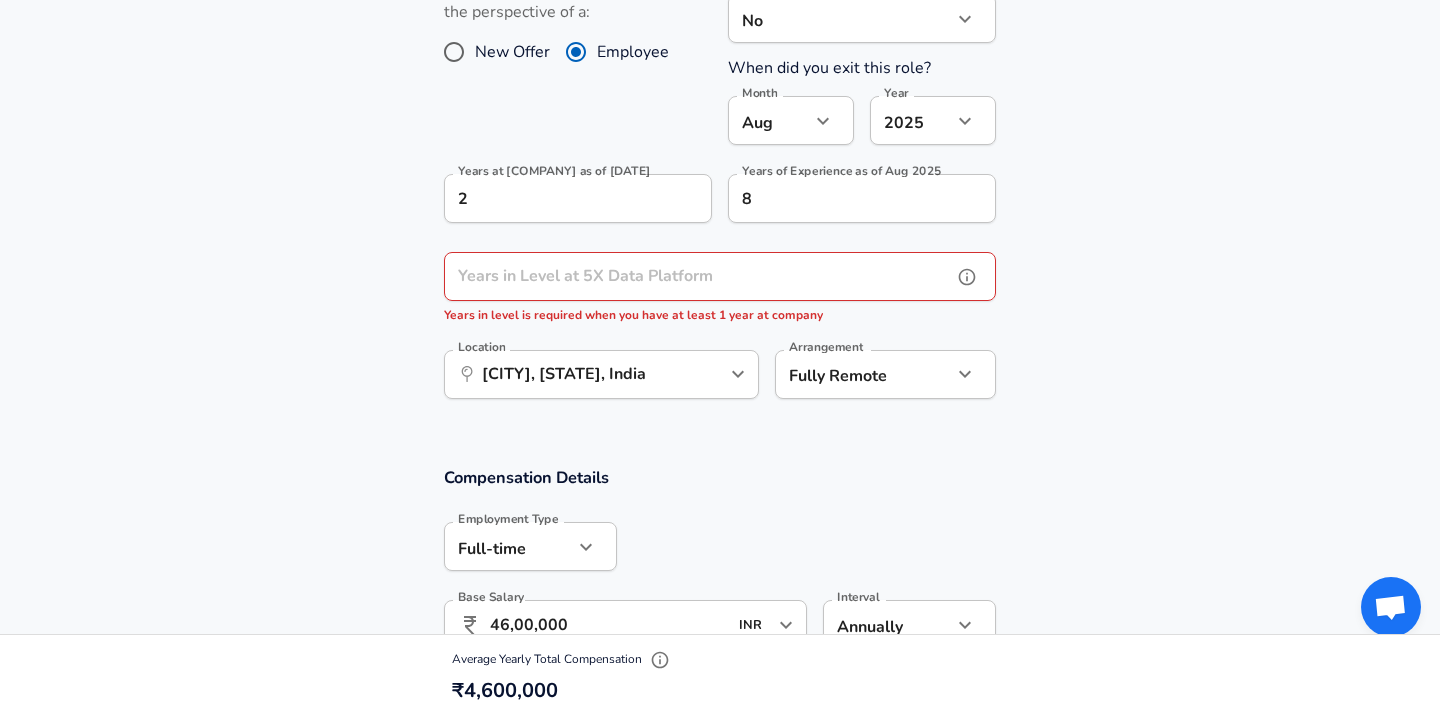 click on "Years in Level at 5X Data Platform" at bounding box center [698, 276] 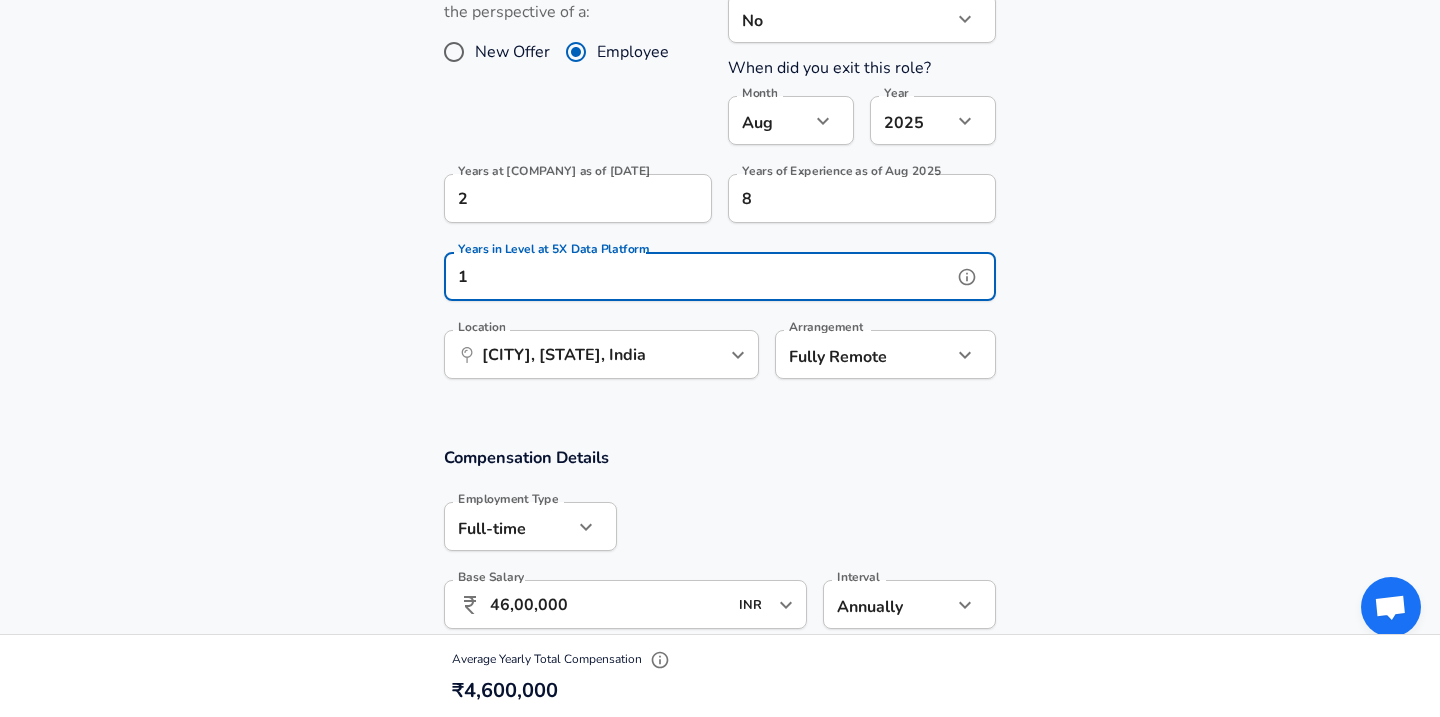 scroll, scrollTop: 0, scrollLeft: 0, axis: both 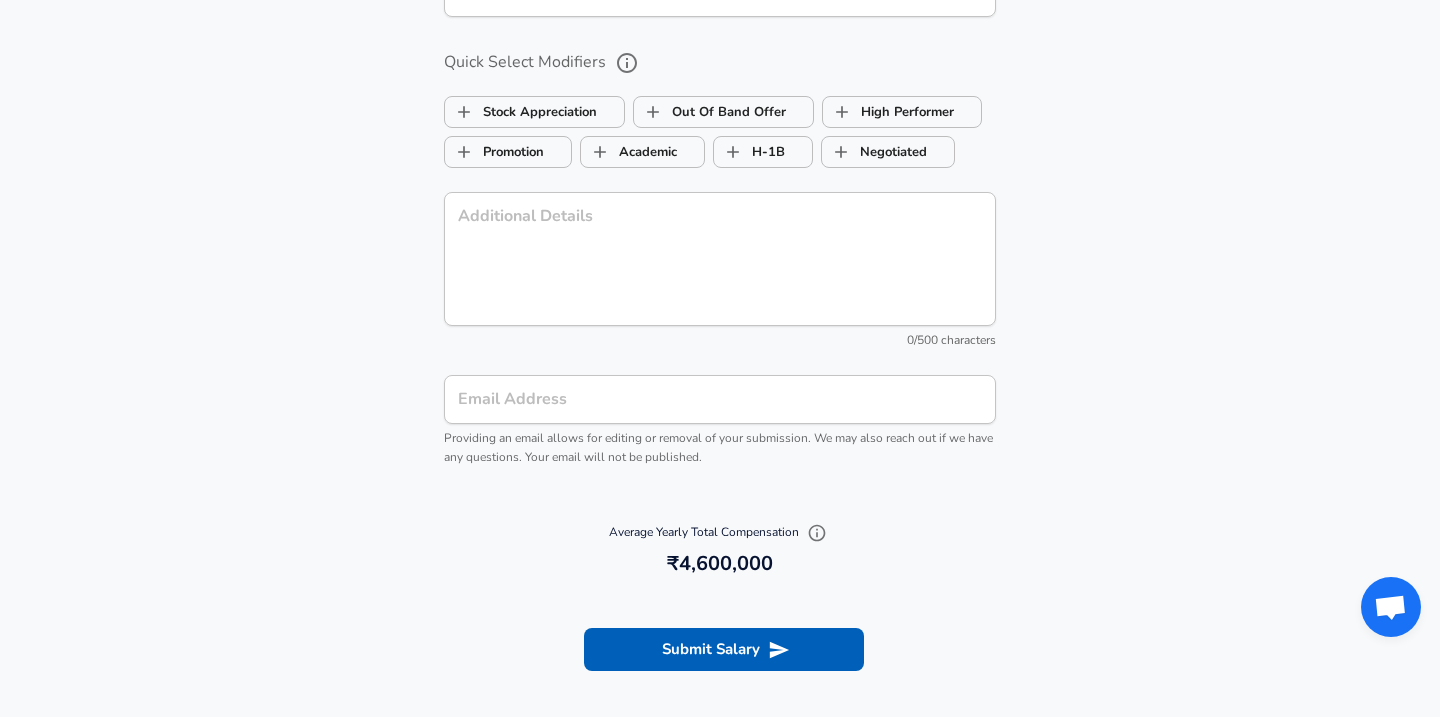 type on "1" 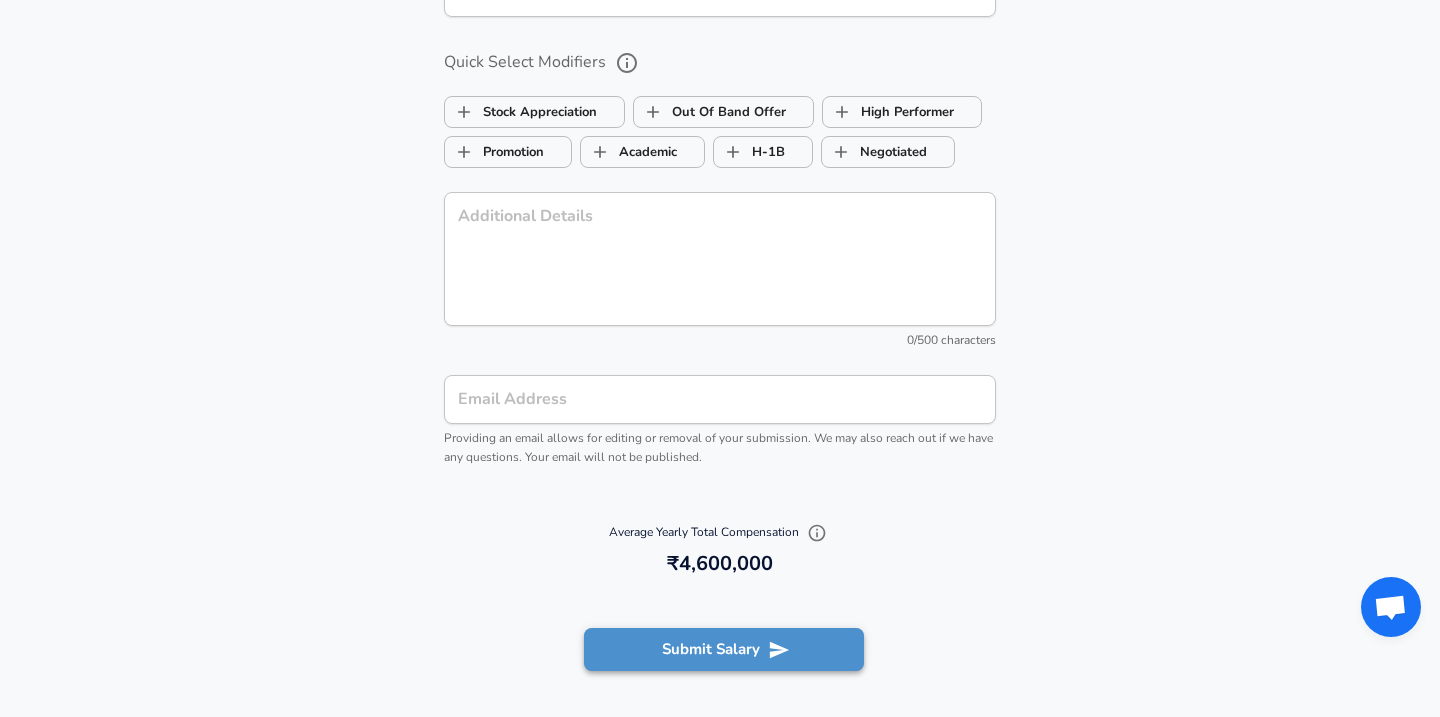 click on "Submit Salary" at bounding box center [724, 649] 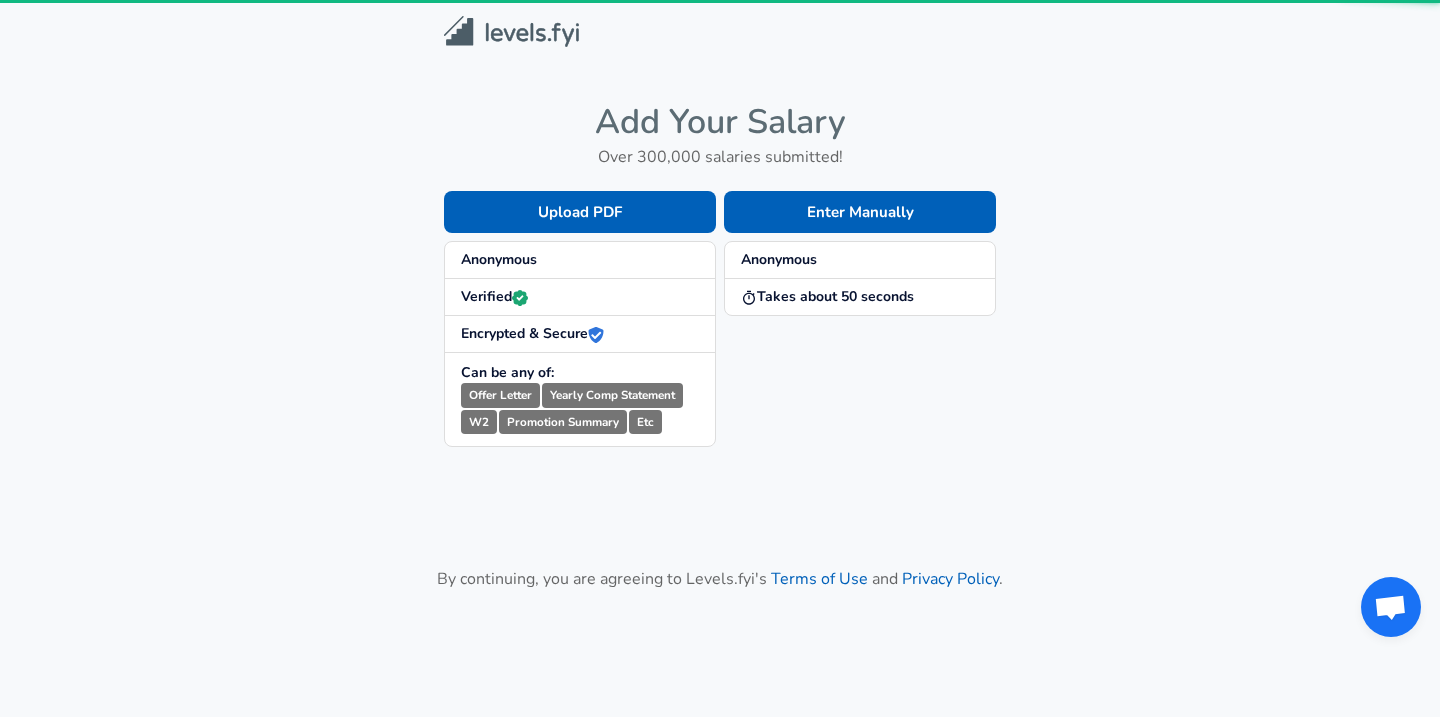 scroll, scrollTop: 0, scrollLeft: 0, axis: both 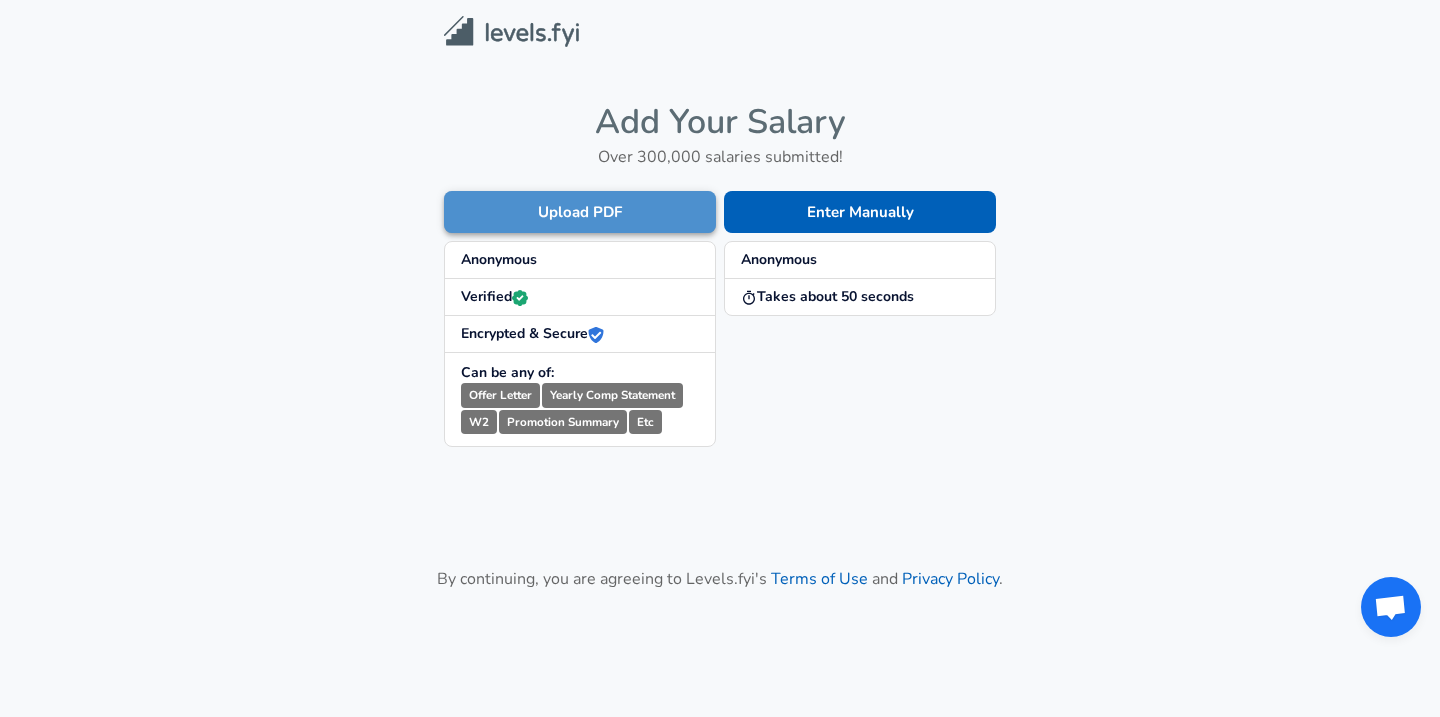 click on "Upload PDF" at bounding box center (580, 212) 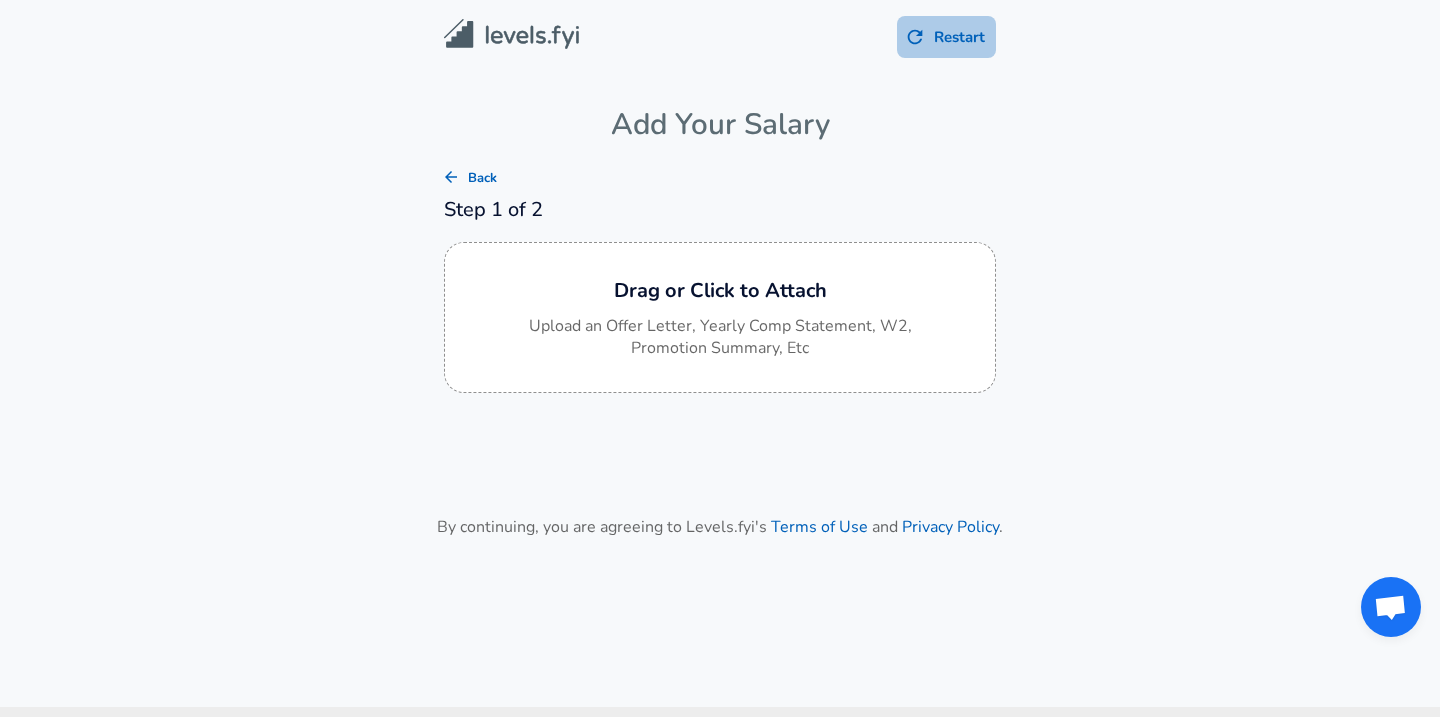click on "Restart" at bounding box center (946, 37) 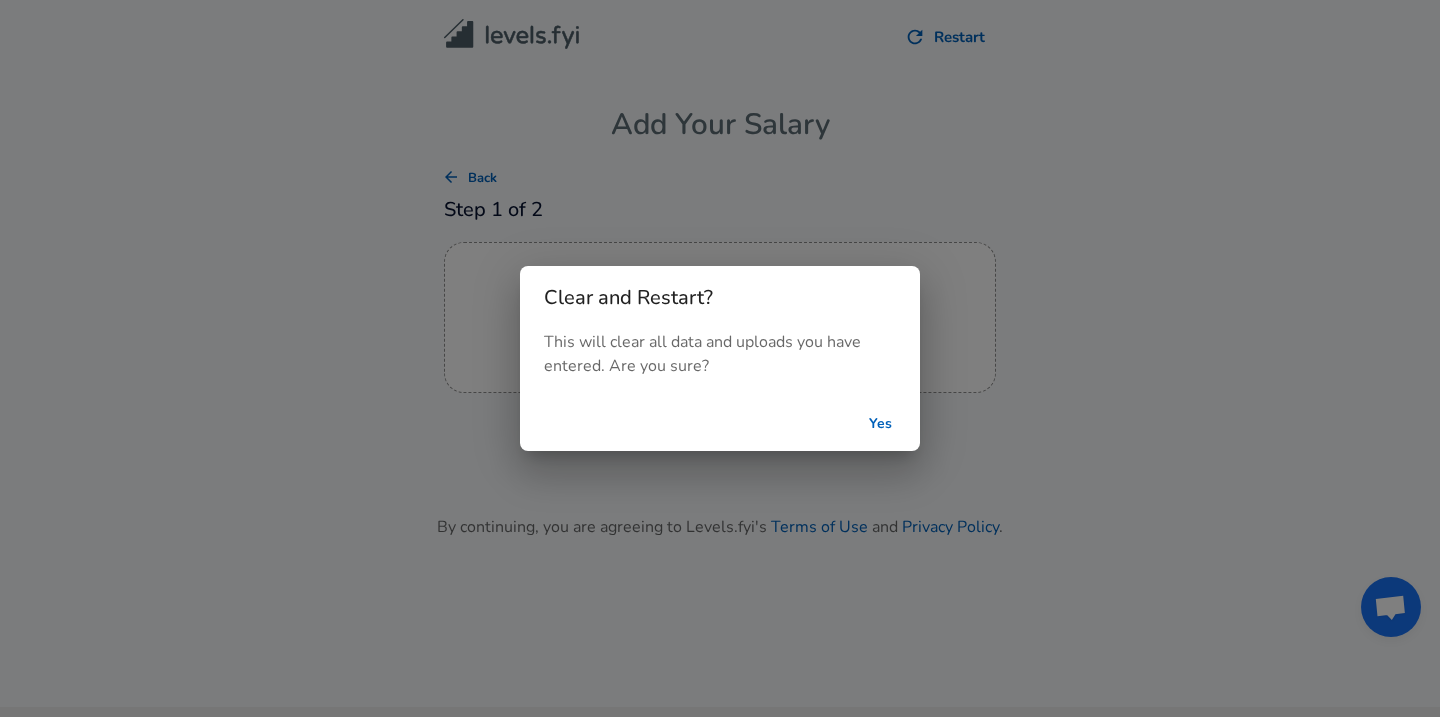 type 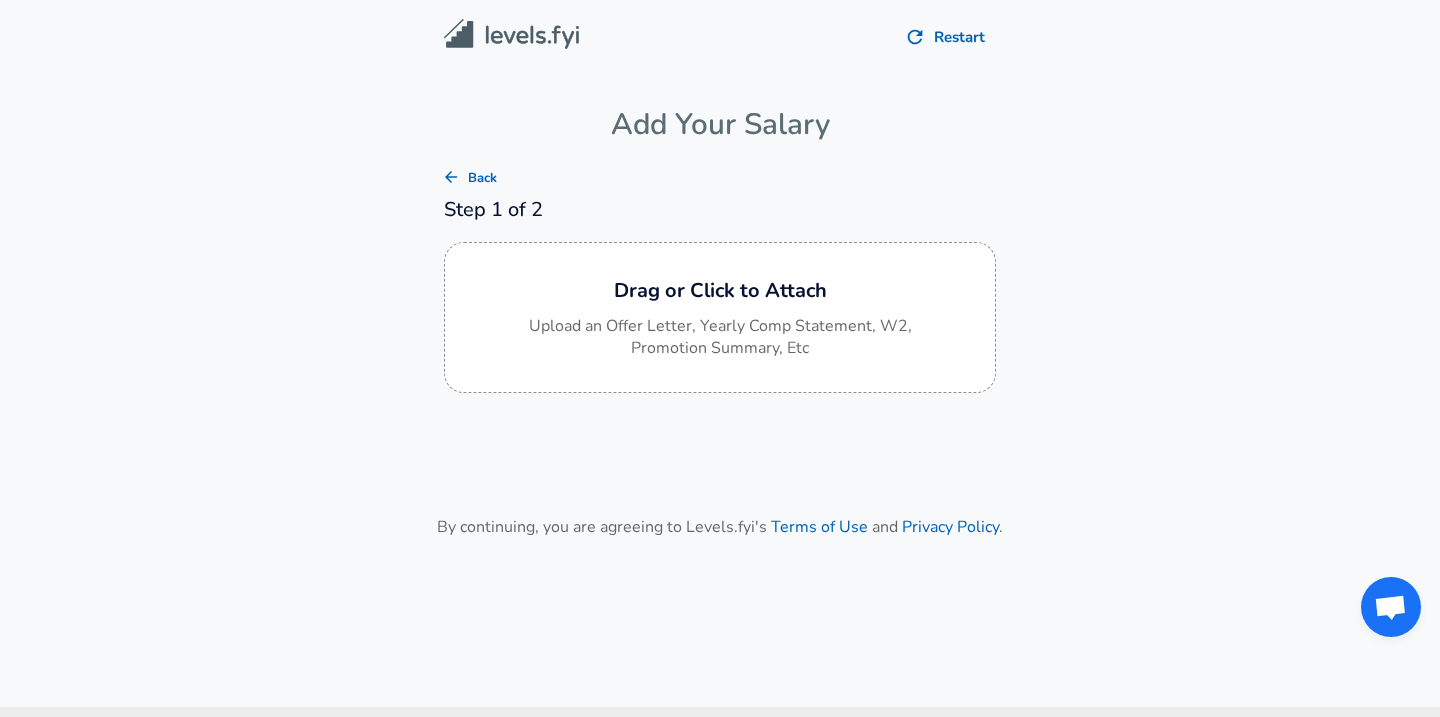 click at bounding box center [511, 34] 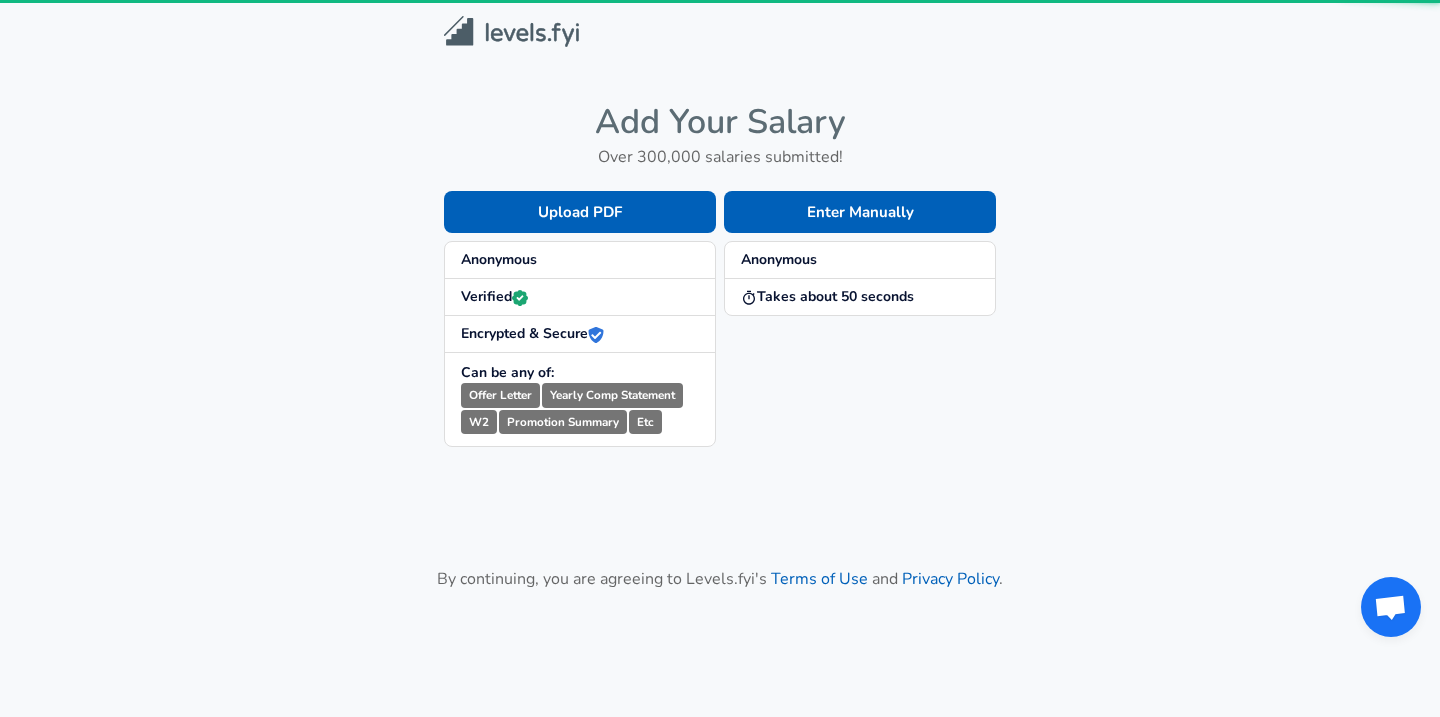 scroll, scrollTop: 0, scrollLeft: 0, axis: both 